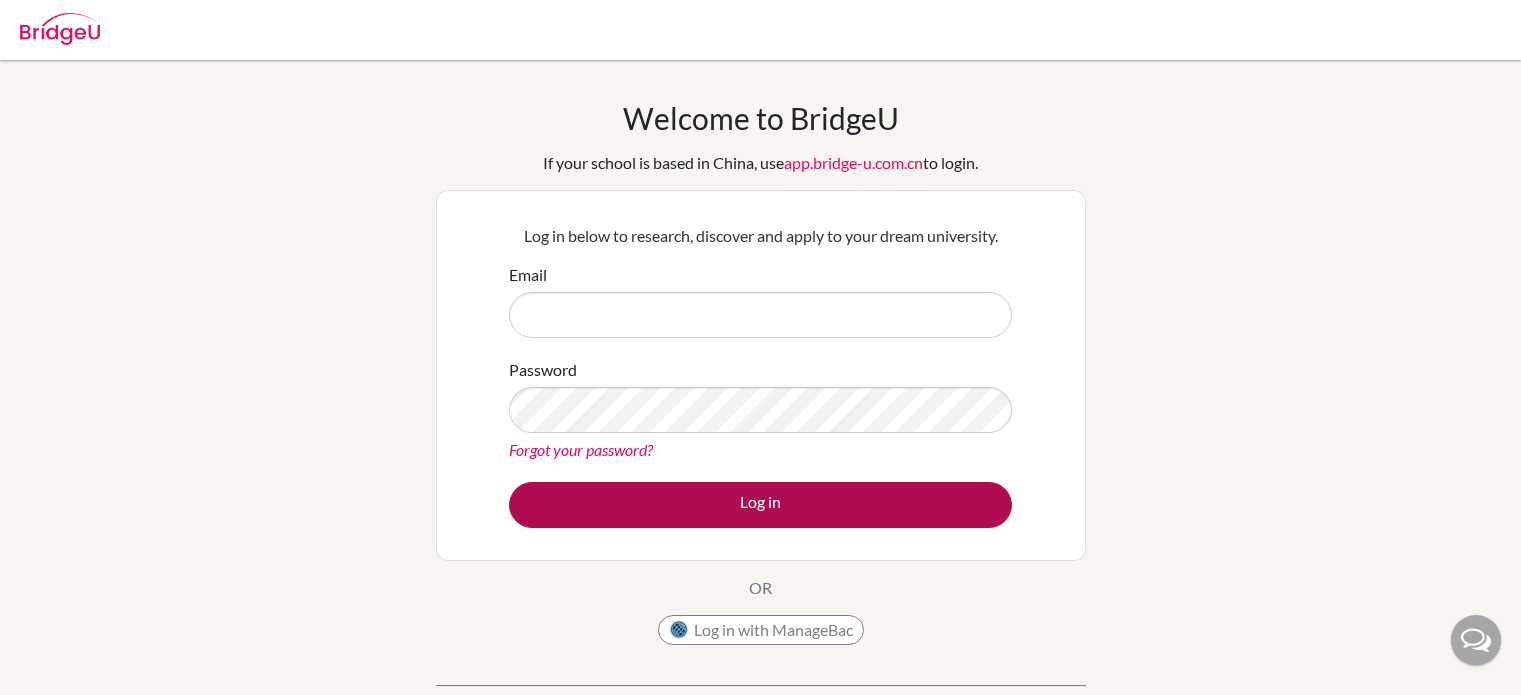 scroll, scrollTop: 0, scrollLeft: 0, axis: both 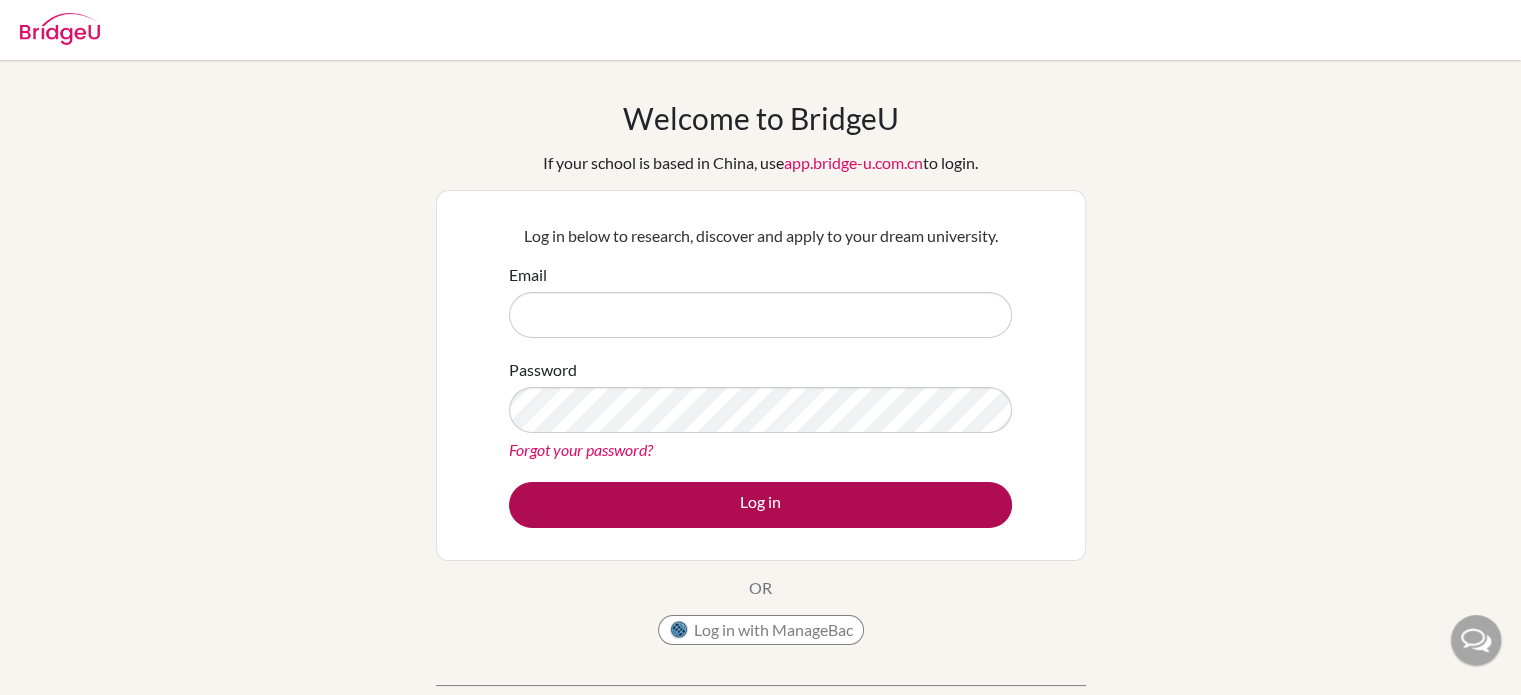 type on "[USERNAME]@[EXAMPLE.COM]" 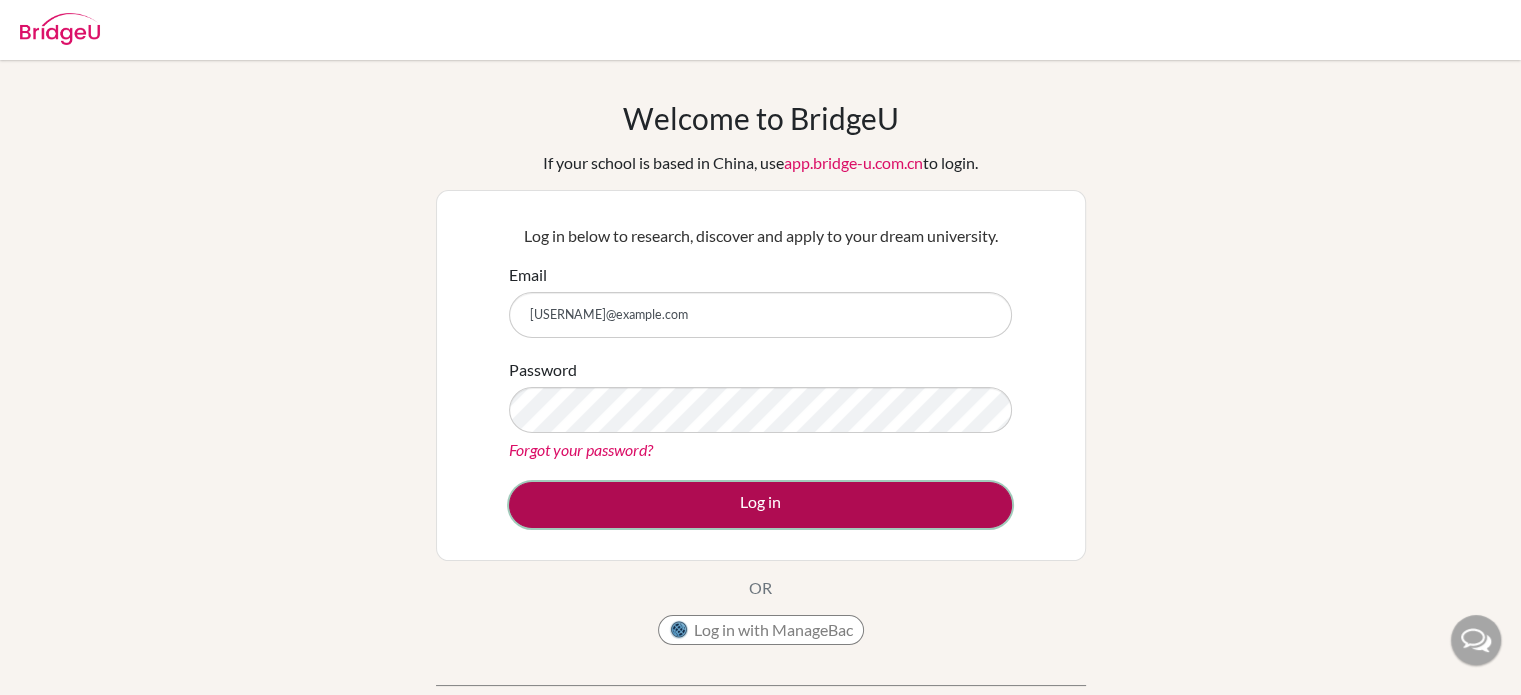 click on "Log in" at bounding box center (760, 505) 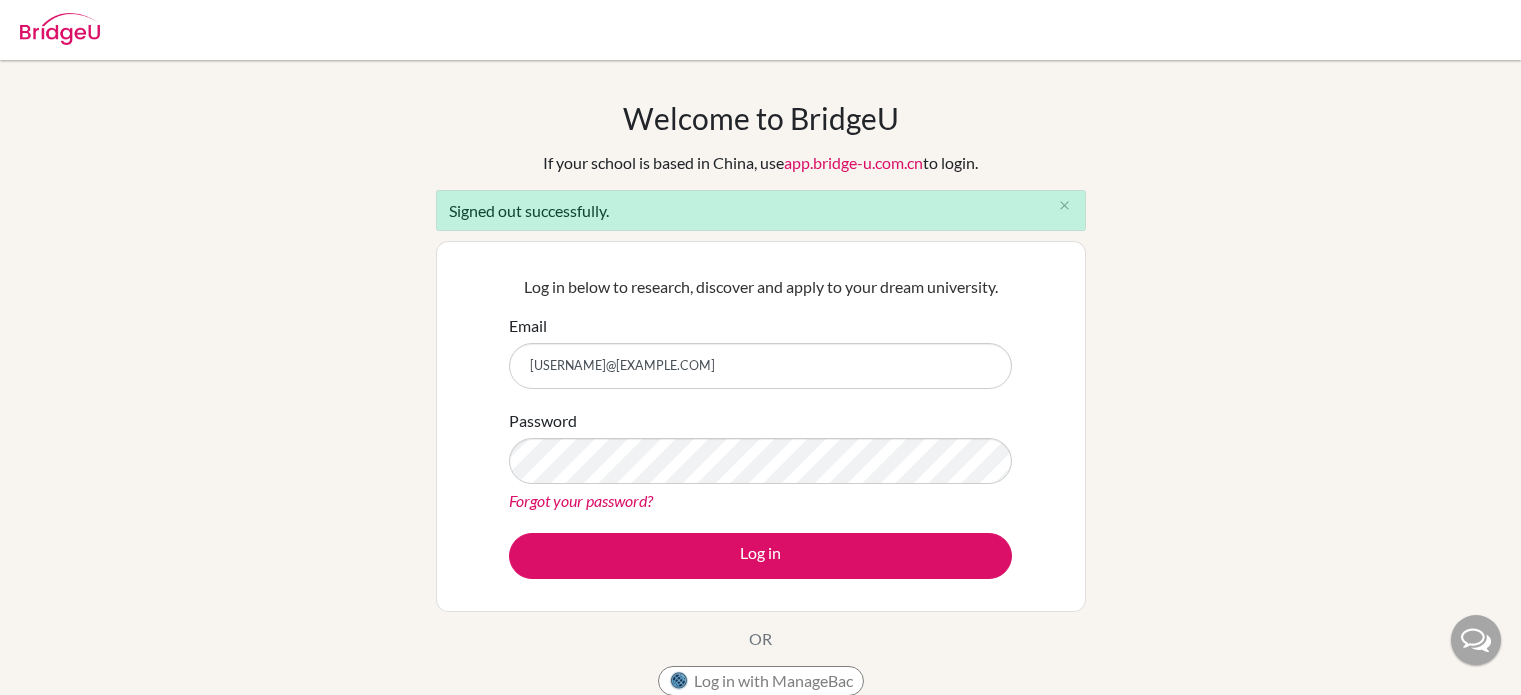scroll, scrollTop: 0, scrollLeft: 0, axis: both 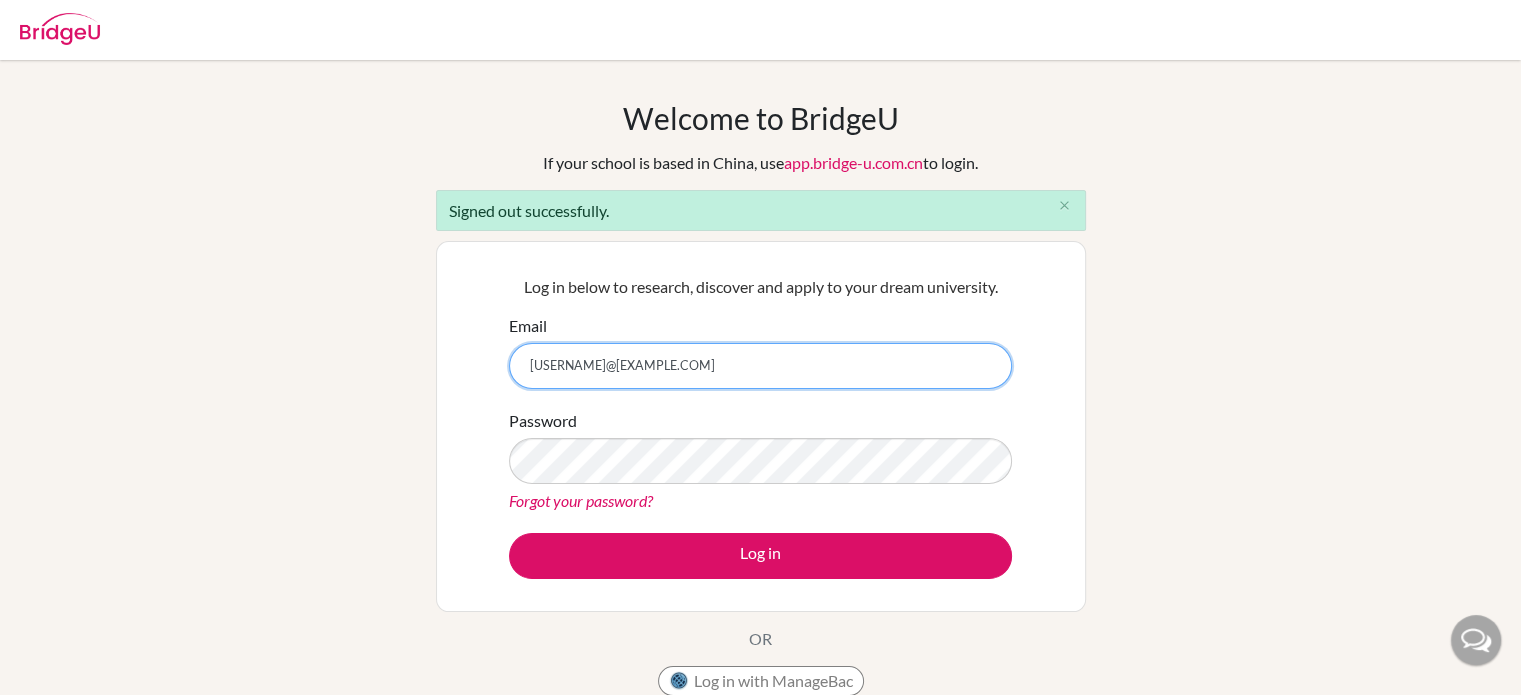 click on "[USERNAME]@[EXAMPLE.COM]" at bounding box center [760, 366] 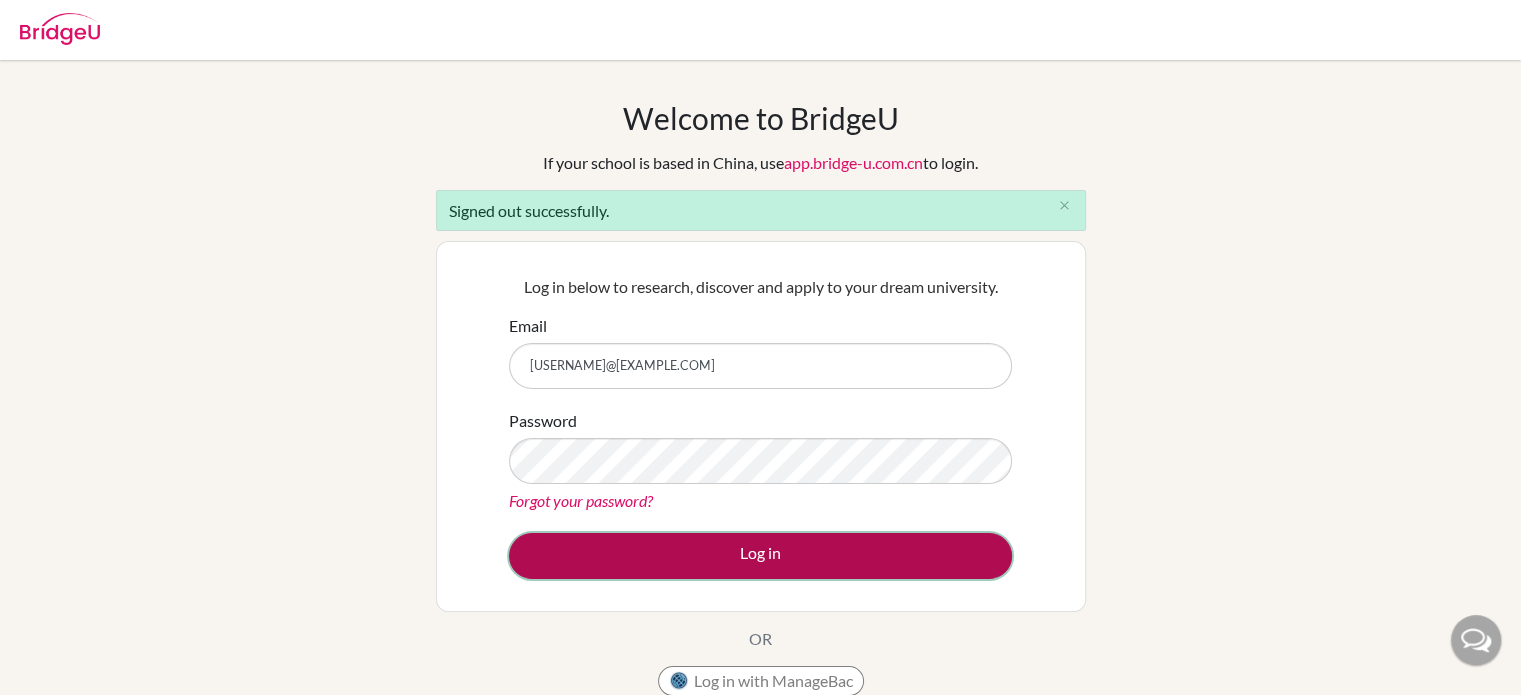 click on "Log in" at bounding box center [760, 556] 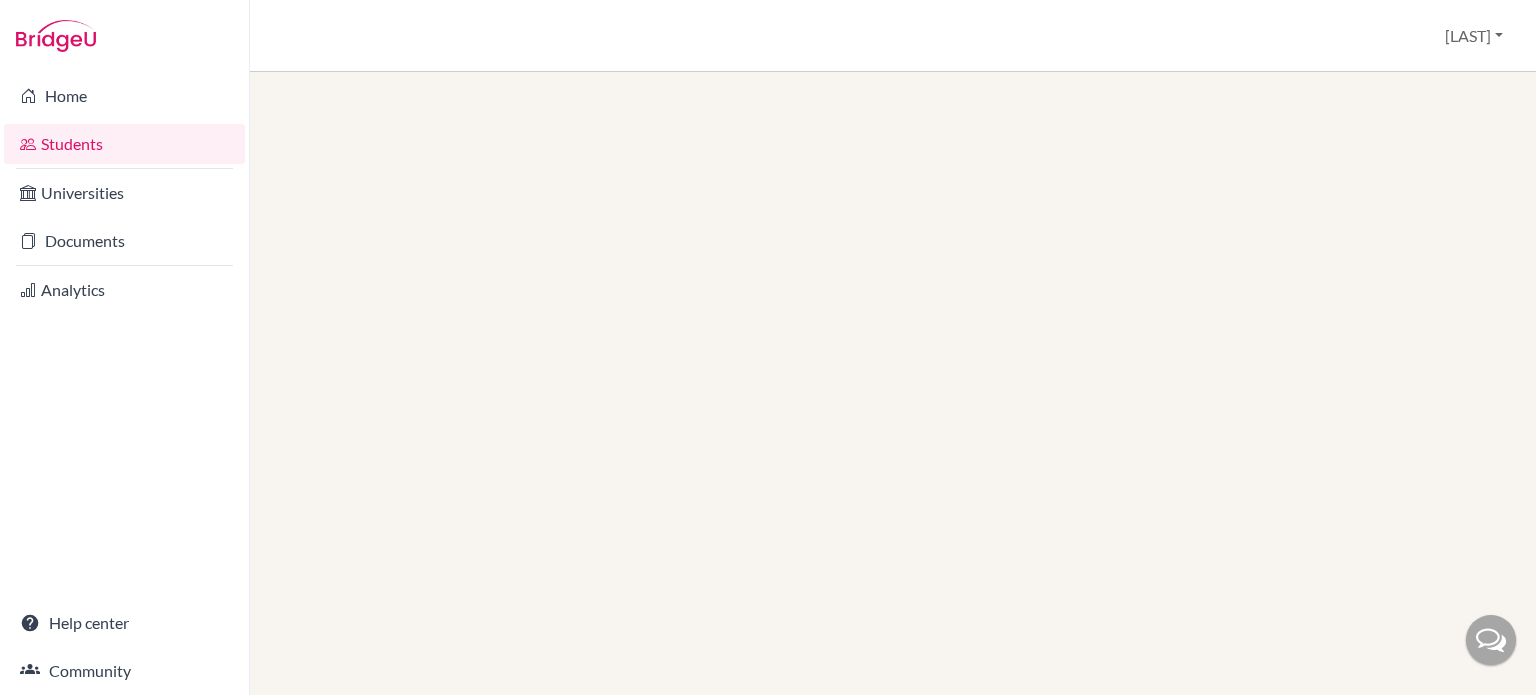 scroll, scrollTop: 0, scrollLeft: 0, axis: both 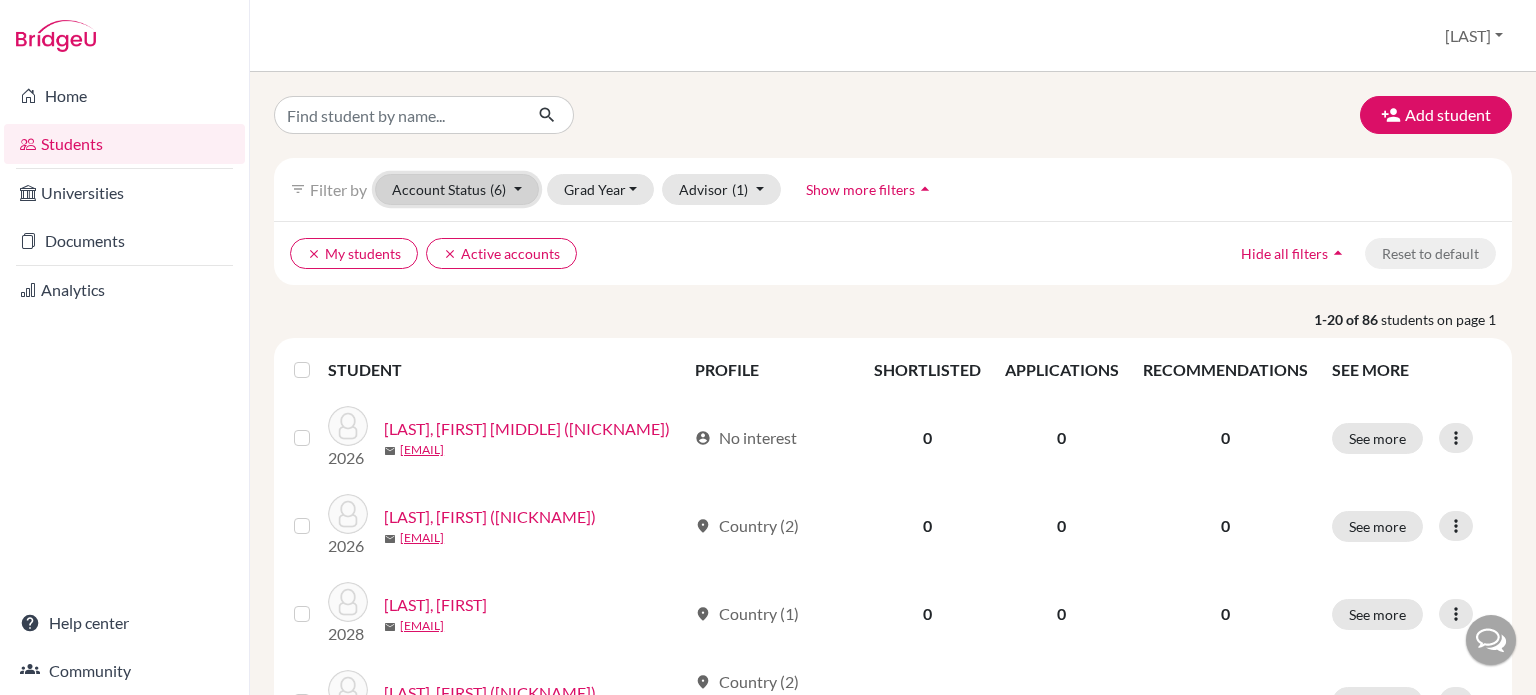 click on "Account Status (6)" at bounding box center [457, 189] 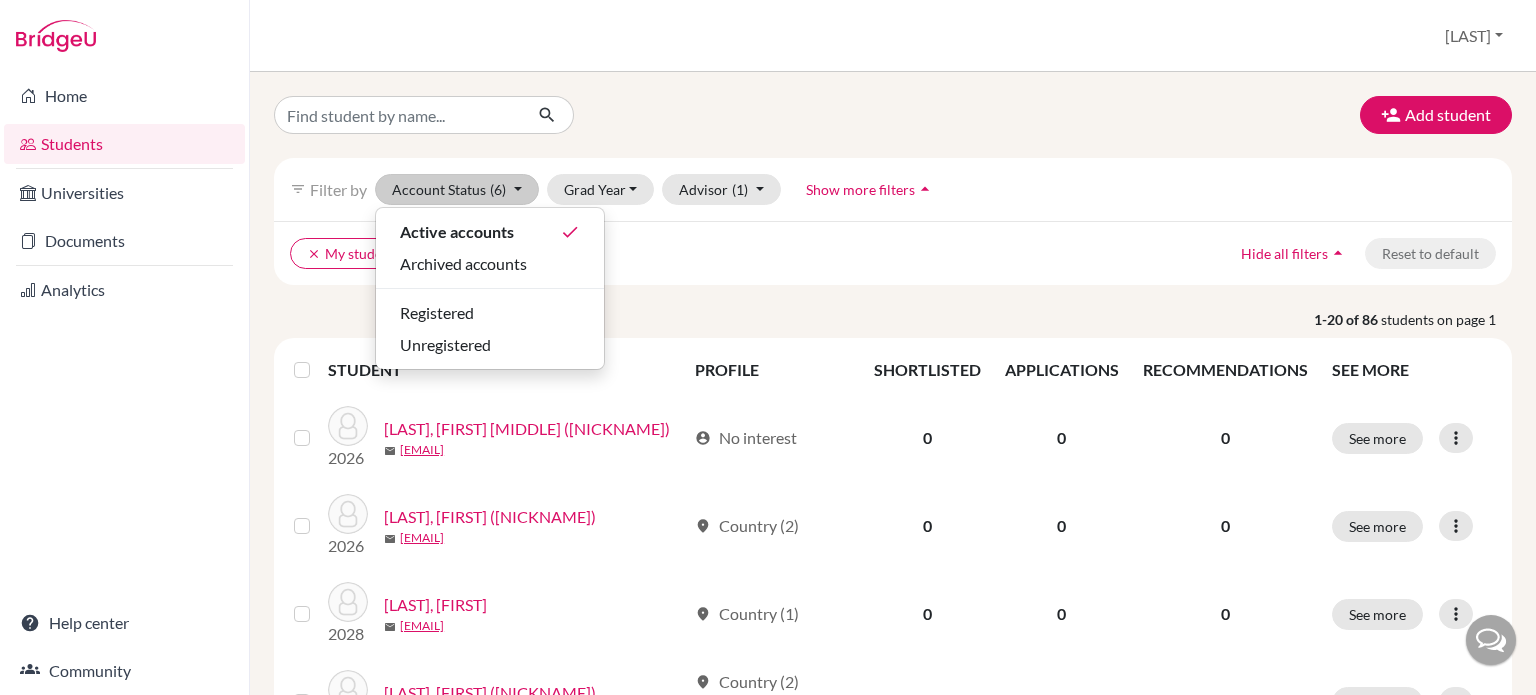 click on "Add student filter_list Filter by Account Status (6) Active accounts done Archived accounts Registered Unregistered Grad Year 2029 2028 2027 2026 2025 2024 2023 Advisor (1) My students done Without advisor Ammirata, Stefanie Cooper, Alisa Haywood, Gregory Kanjanahong, Anchaya Kennedy, Keegan Mitchell, Brandon Ramirez, Luis Slovick, Christopher Sommer, Ian Vaderrama, Fernando Zamora, Ricardo Show more filters arrow_drop_up clear My students clear Active accounts Hide all filters arrow_drop_up Reset to default 1-20 of 86  students on page 1 STUDENT PROFILE SHORTLISTED APPLICATIONS RECOMMENDATIONS SEE MORE 2026 ADAMS, Matthew Dylan (Matthew) mail 2018005@apis.ac.th account_circle No interest 0 0 0 See more Edit student Send Message Reset Password 2026 ADAMS, Michael Kenneth (Michael) mail 2018006@apis.ac.th location_on Country (2) 0 0 0 See more Edit student Send Message Reset Password 2028 Alserkal, Vigo mail 2018002@apis.ac.th location_on Country (1) 0 0 0 See more Edit student Send Message Reset Password 2025" at bounding box center [893, 1180] 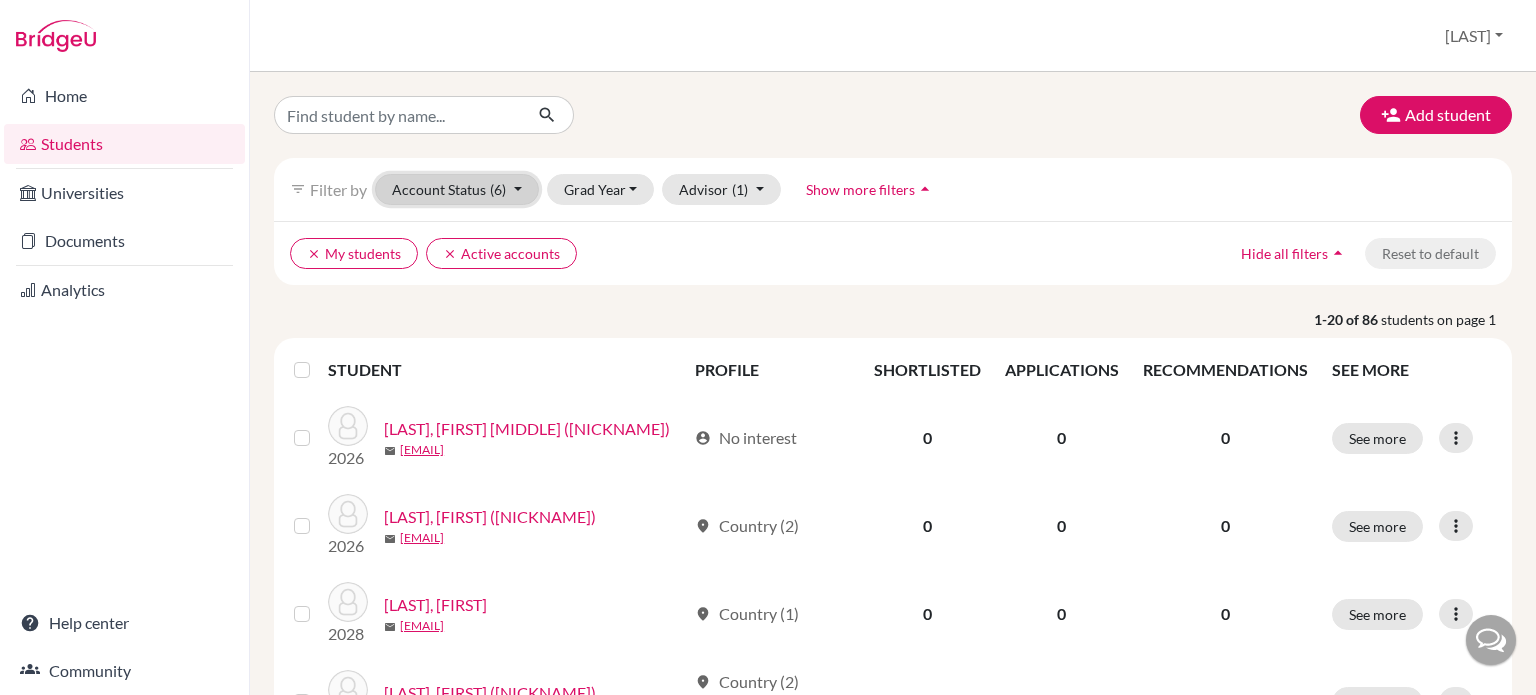 click on "Account Status (6)" at bounding box center (457, 189) 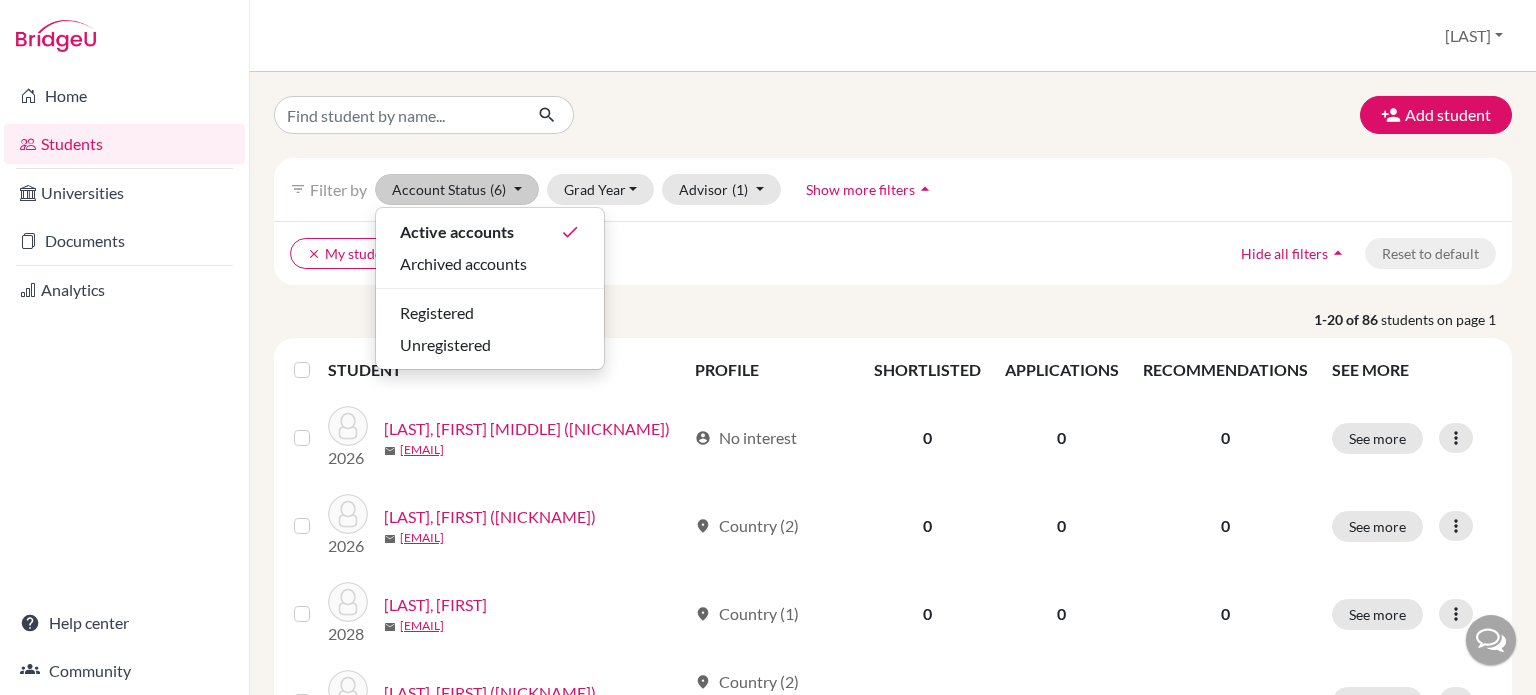 click on "Add student filter_list Filter by Account Status (6) Active accounts done Archived accounts Registered Unregistered Grad Year 2029 2028 2027 2026 2025 2024 2023 Advisor (1) My students done Without advisor Ammirata, Stefanie Cooper, Alisa Haywood, Gregory Kanjanahong, Anchaya Kennedy, Keegan Mitchell, Brandon Ramirez, Luis Slovick, Christopher Sommer, Ian Vaderrama, Fernando Zamora, Ricardo Show more filters arrow_drop_up clear My students clear Active accounts Hide all filters arrow_drop_up Reset to default 1-20 of 86  students on page 1 STUDENT PROFILE SHORTLISTED APPLICATIONS RECOMMENDATIONS SEE MORE 2026 ADAMS, Matthew Dylan (Matthew) mail 2018005@apis.ac.th account_circle No interest 0 0 0 See more Edit student Send Message Reset Password 2026 ADAMS, Michael Kenneth (Michael) mail 2018006@apis.ac.th location_on Country (2) 0 0 0 See more Edit student Send Message Reset Password 2028 Alserkal, Vigo mail 2018002@apis.ac.th location_on Country (1) 0 0 0 See more Edit student Send Message Reset Password 2025" at bounding box center [893, 1180] 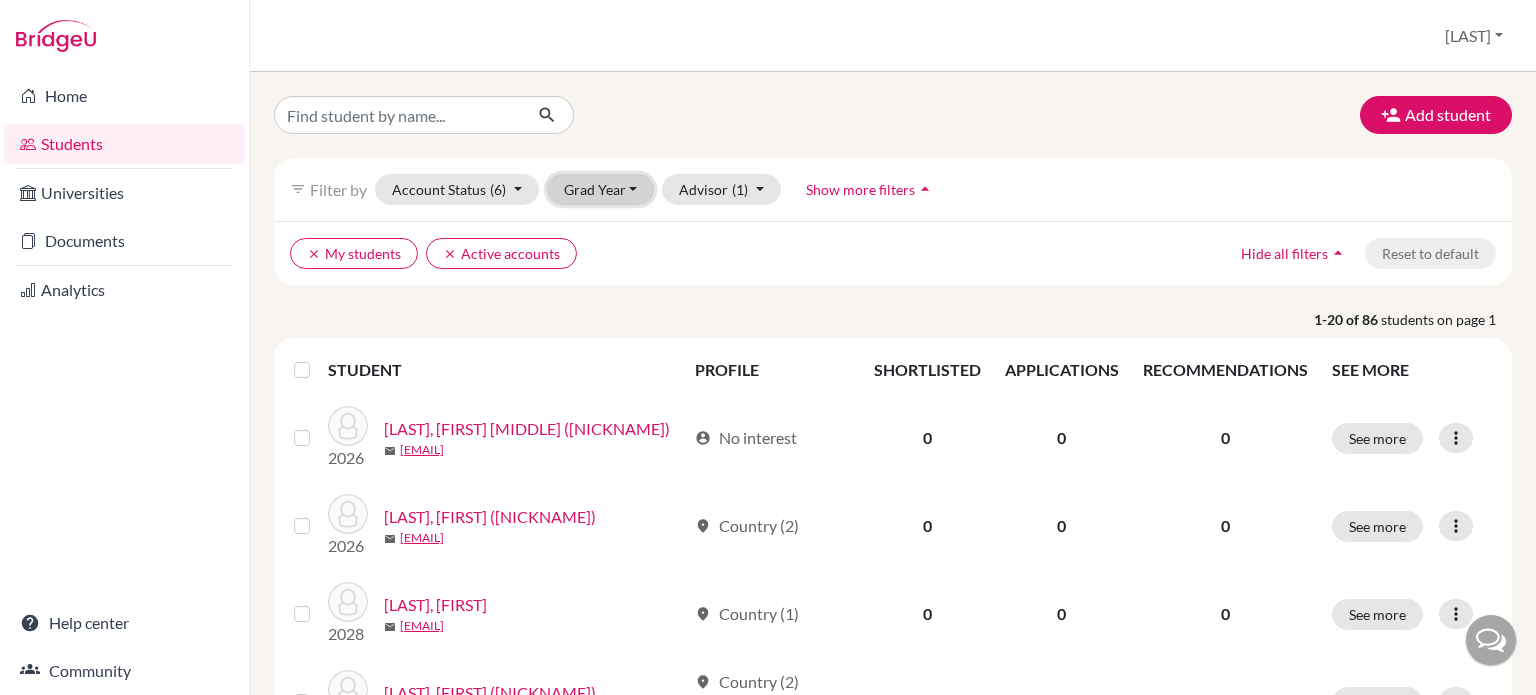 click on "Grad Year" at bounding box center (601, 189) 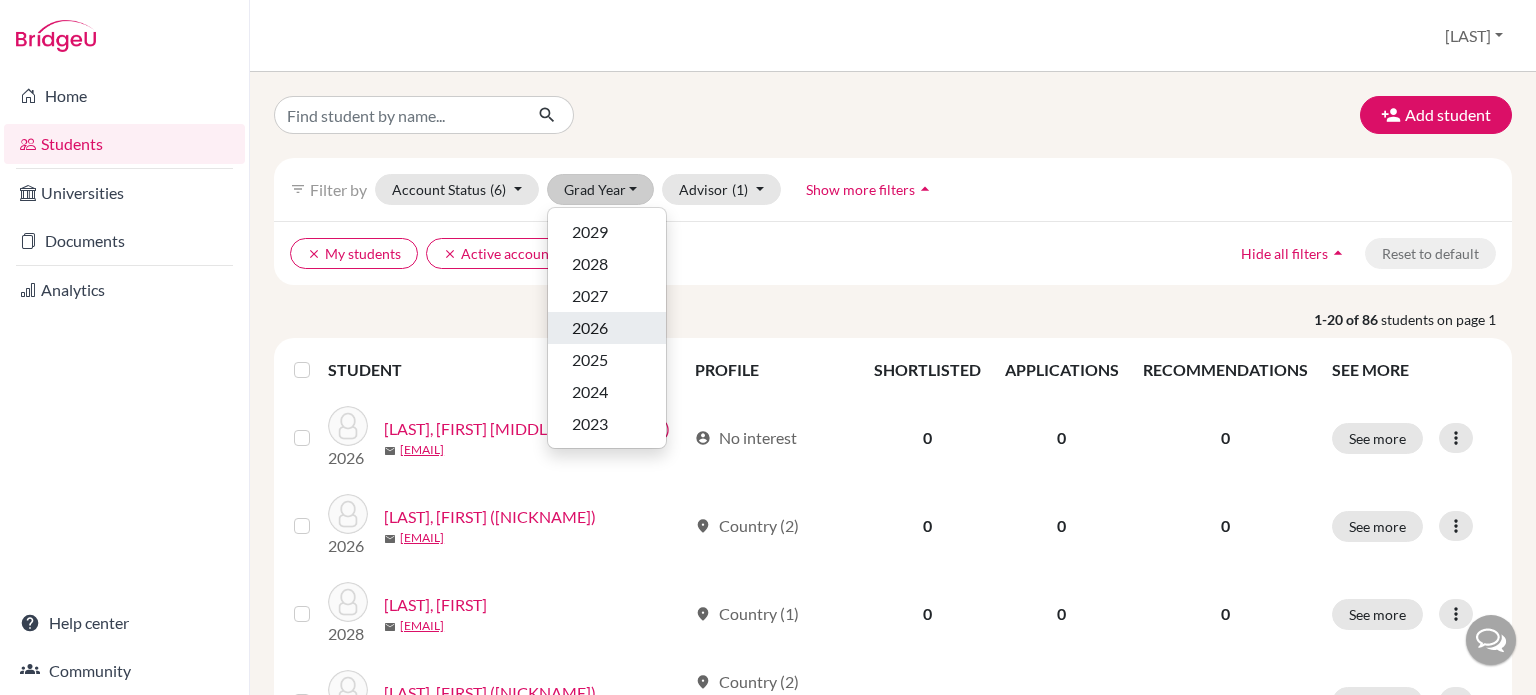 click on "2026" at bounding box center (590, 328) 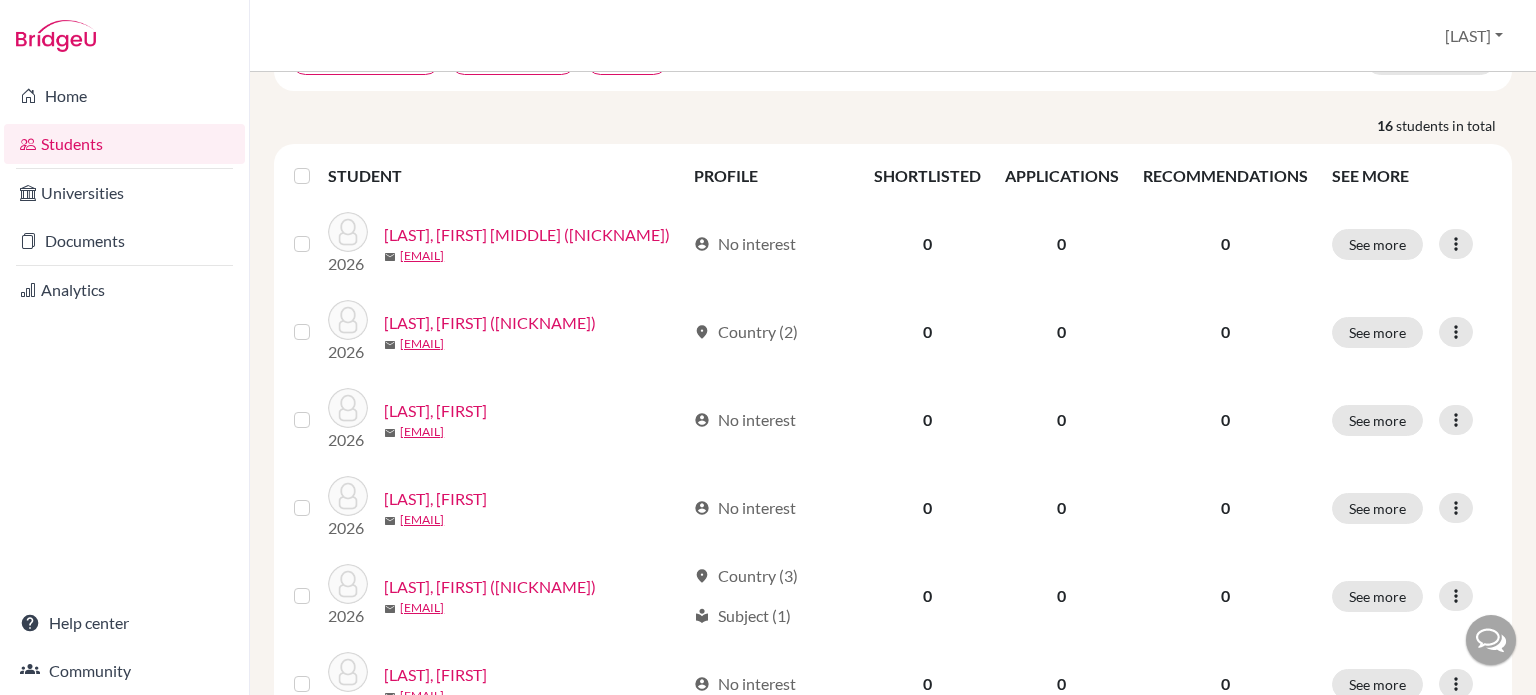 scroll, scrollTop: 191, scrollLeft: 0, axis: vertical 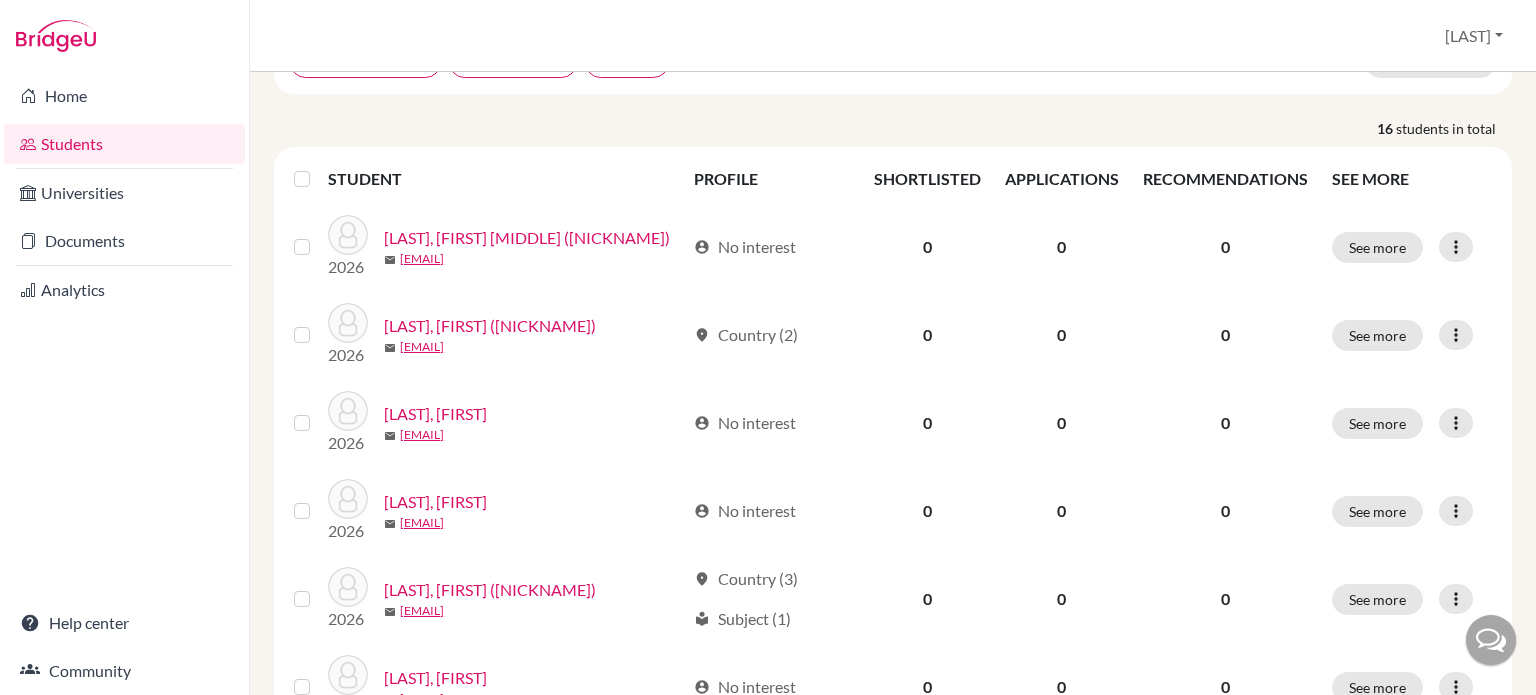 click at bounding box center [318, 167] 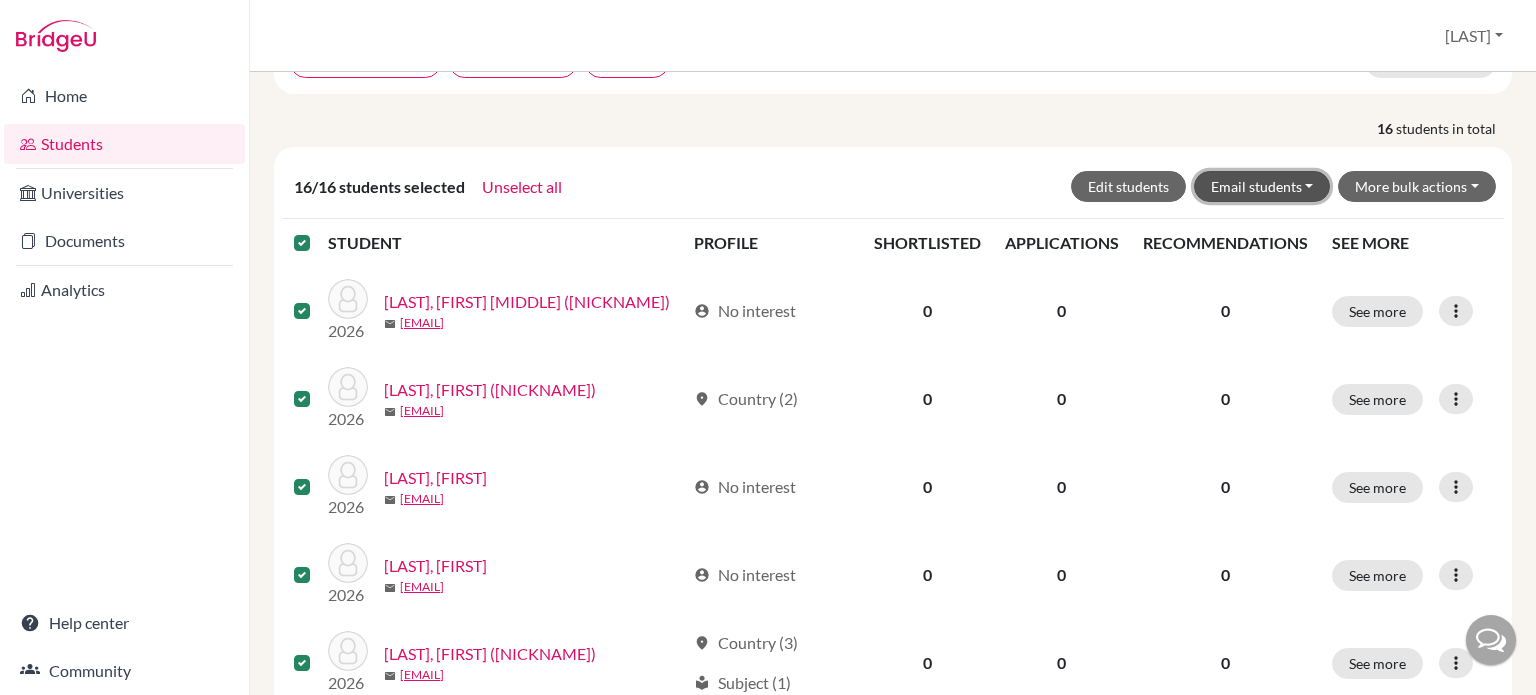 click on "Email students" at bounding box center (1262, 186) 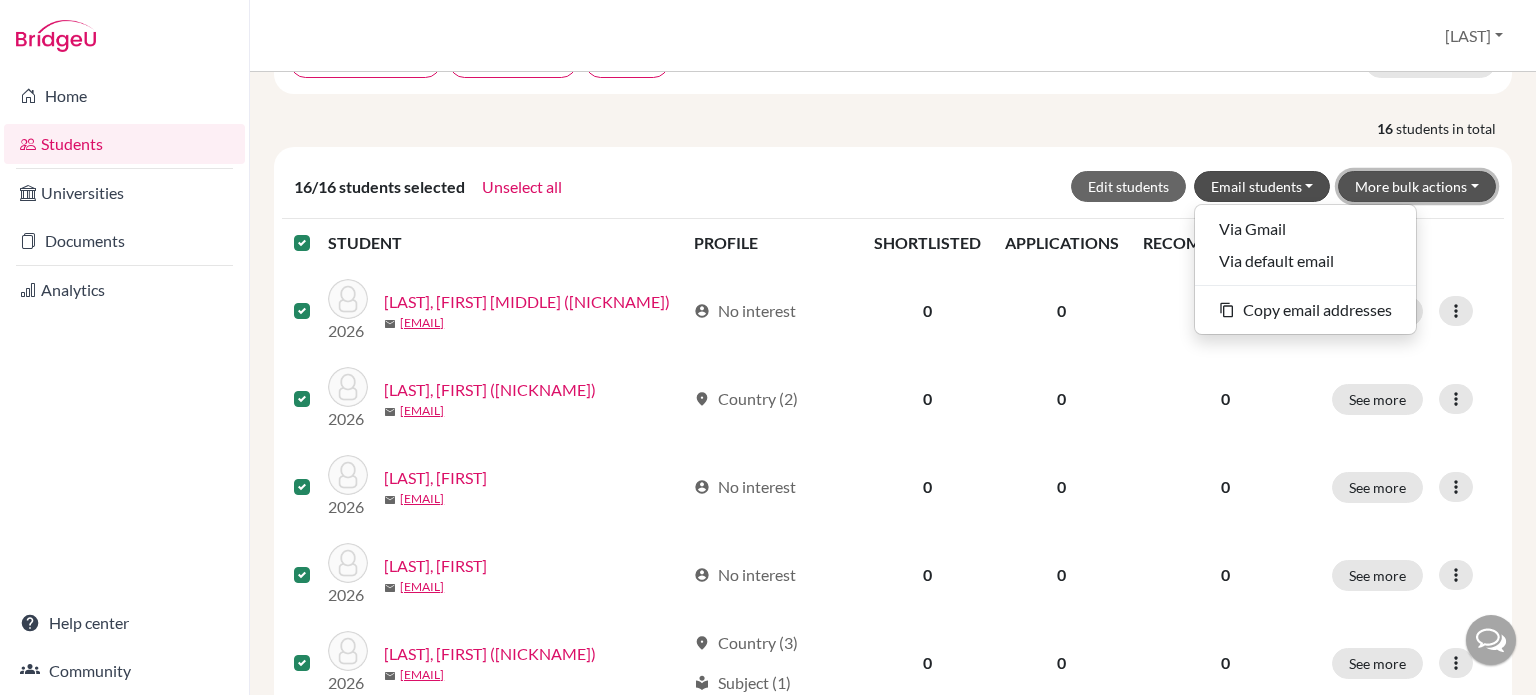 click on "More bulk actions" at bounding box center (1417, 186) 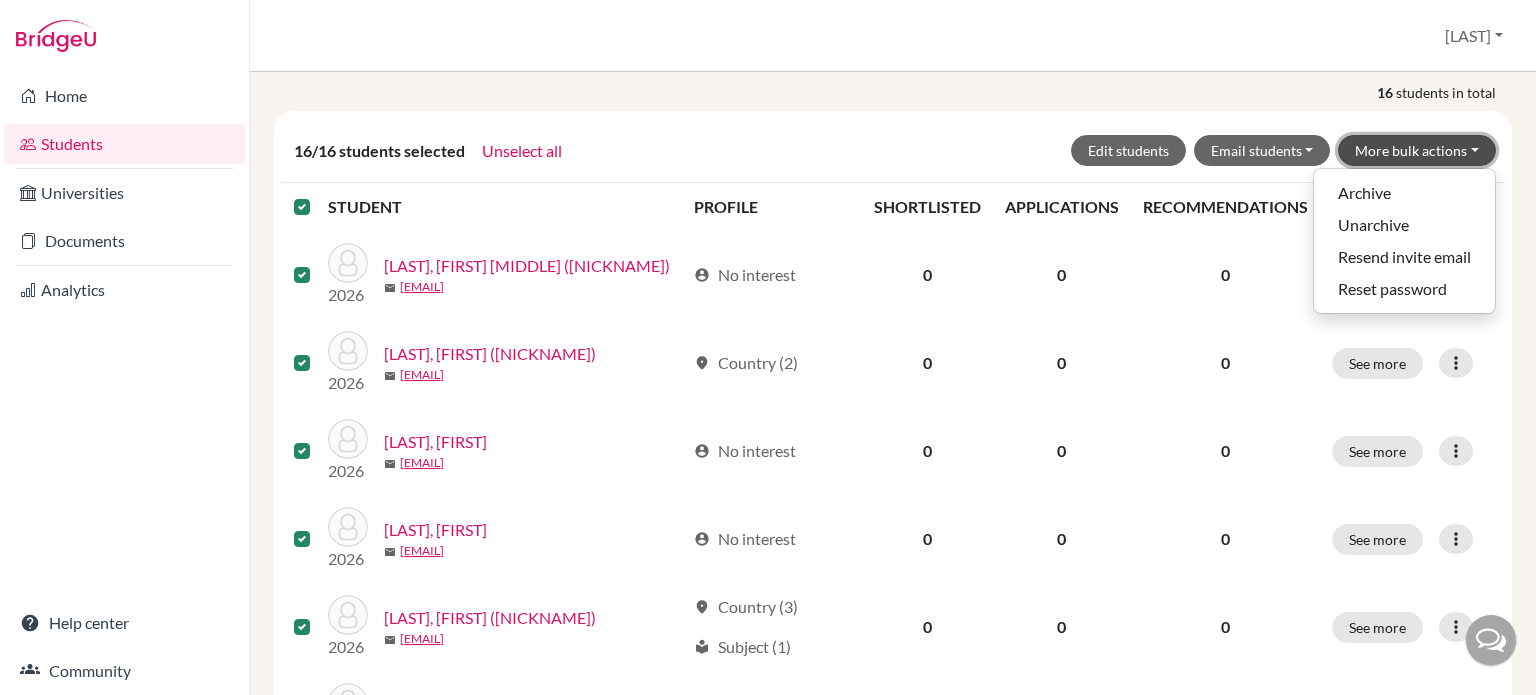 scroll, scrollTop: 222, scrollLeft: 0, axis: vertical 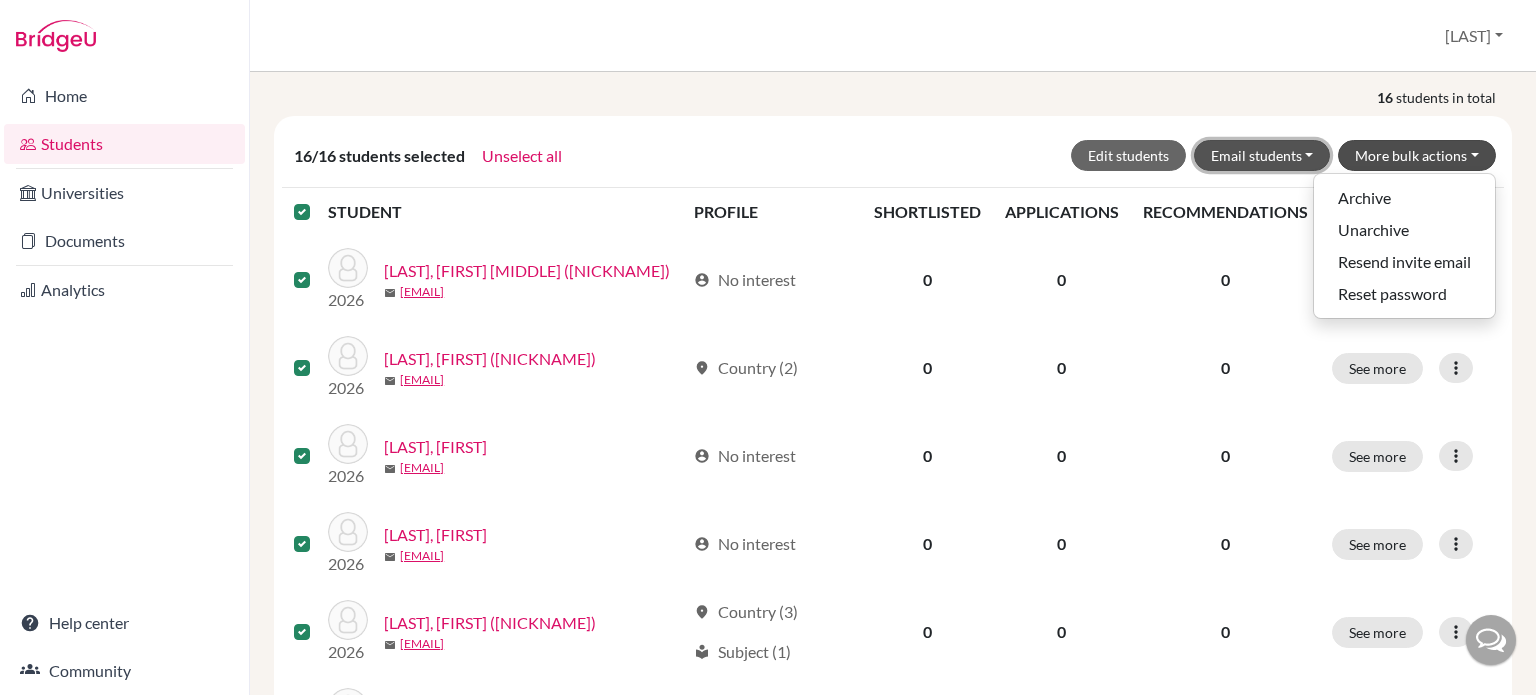 click on "Email students" at bounding box center [1262, 155] 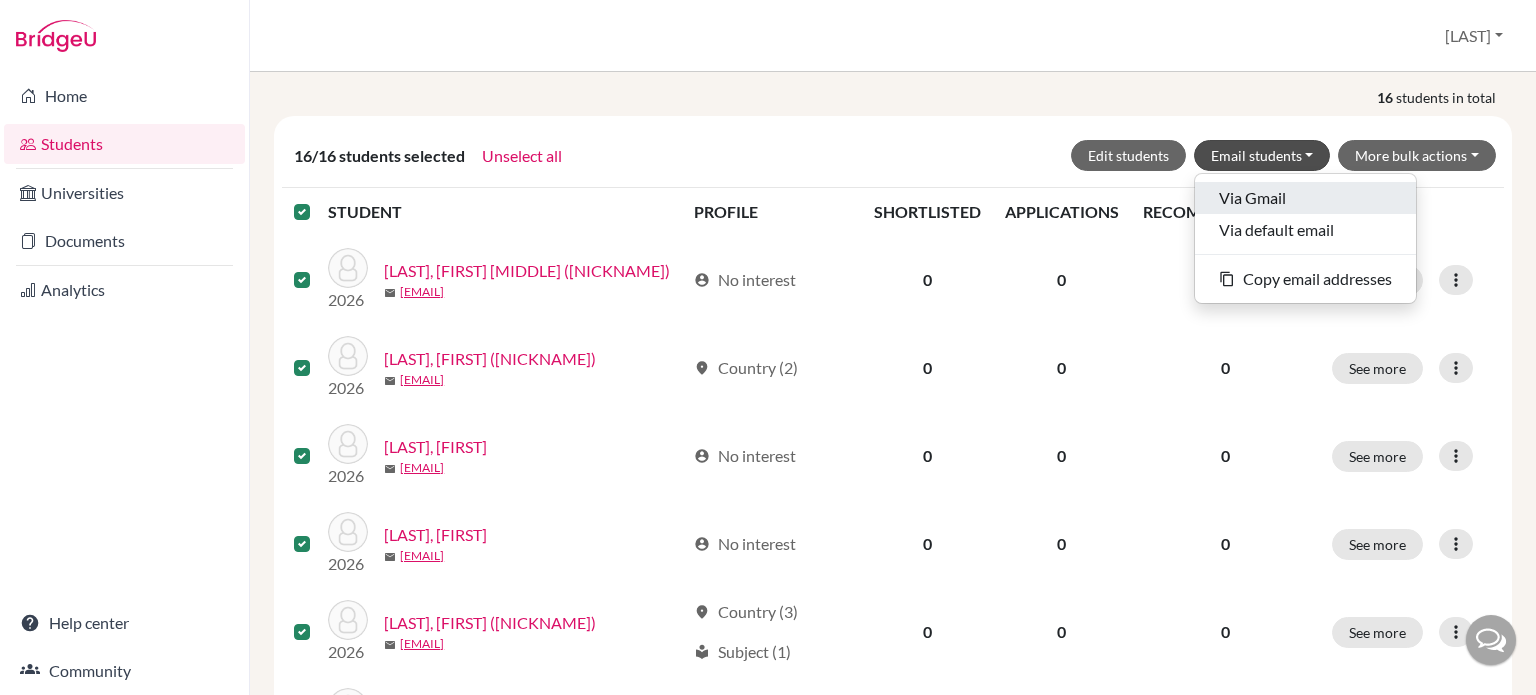 click on "Via Gmail" at bounding box center (1305, 198) 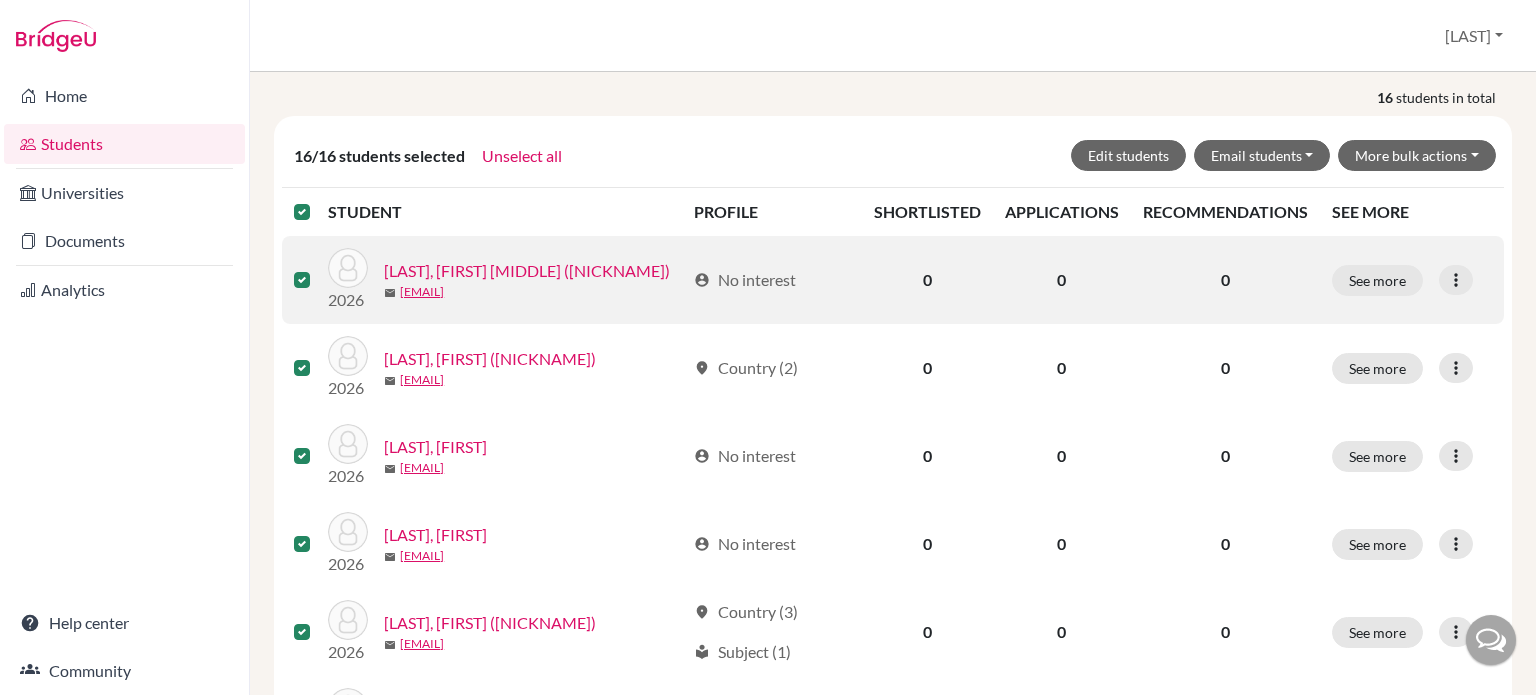 scroll, scrollTop: 0, scrollLeft: 0, axis: both 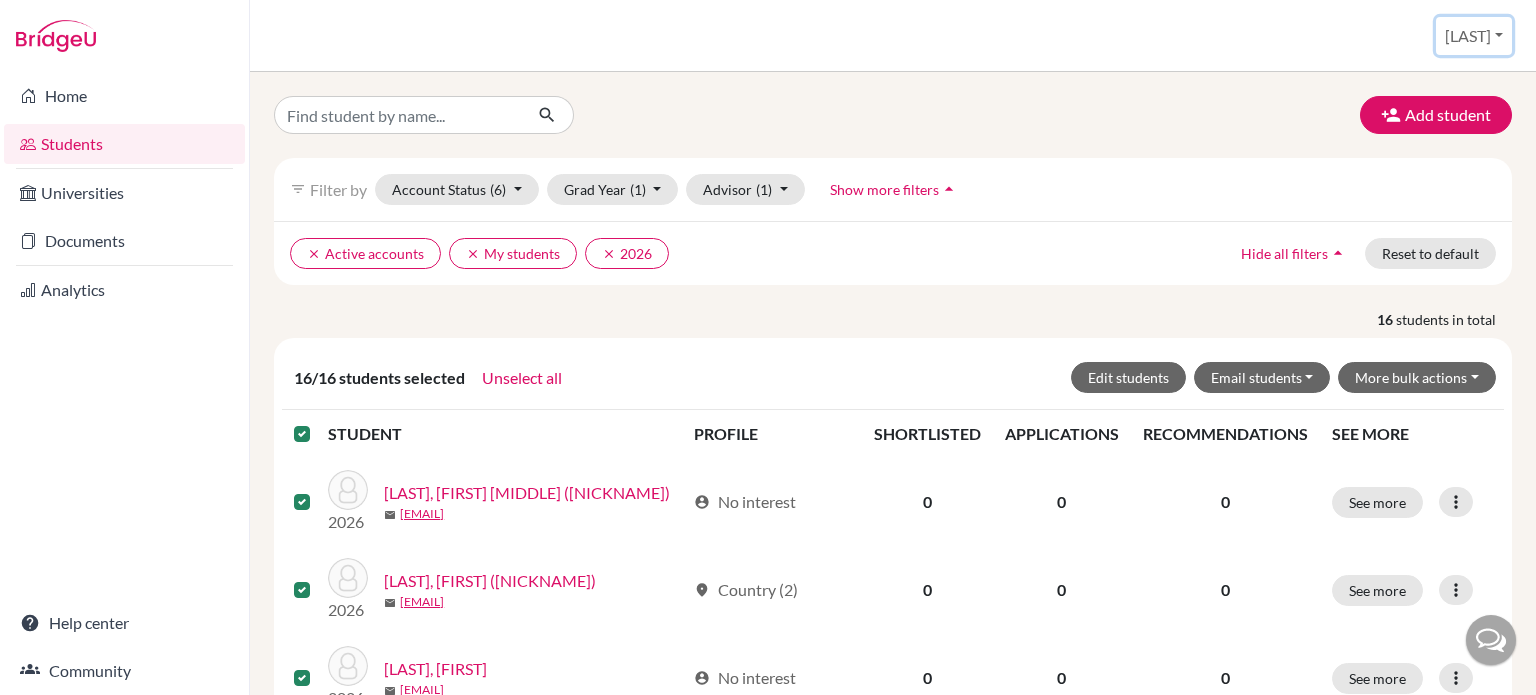 click on "Seth" at bounding box center [1474, 36] 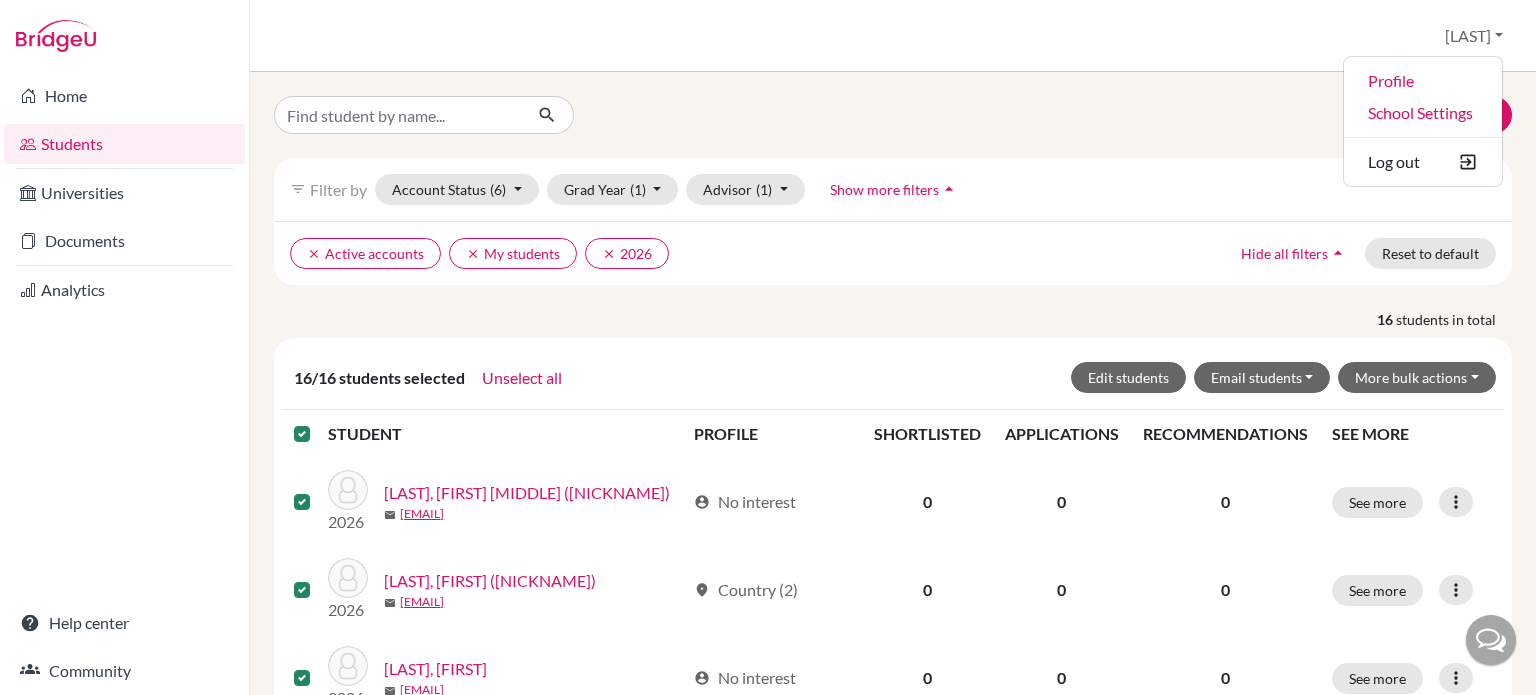 click on "Add student" at bounding box center [893, 115] 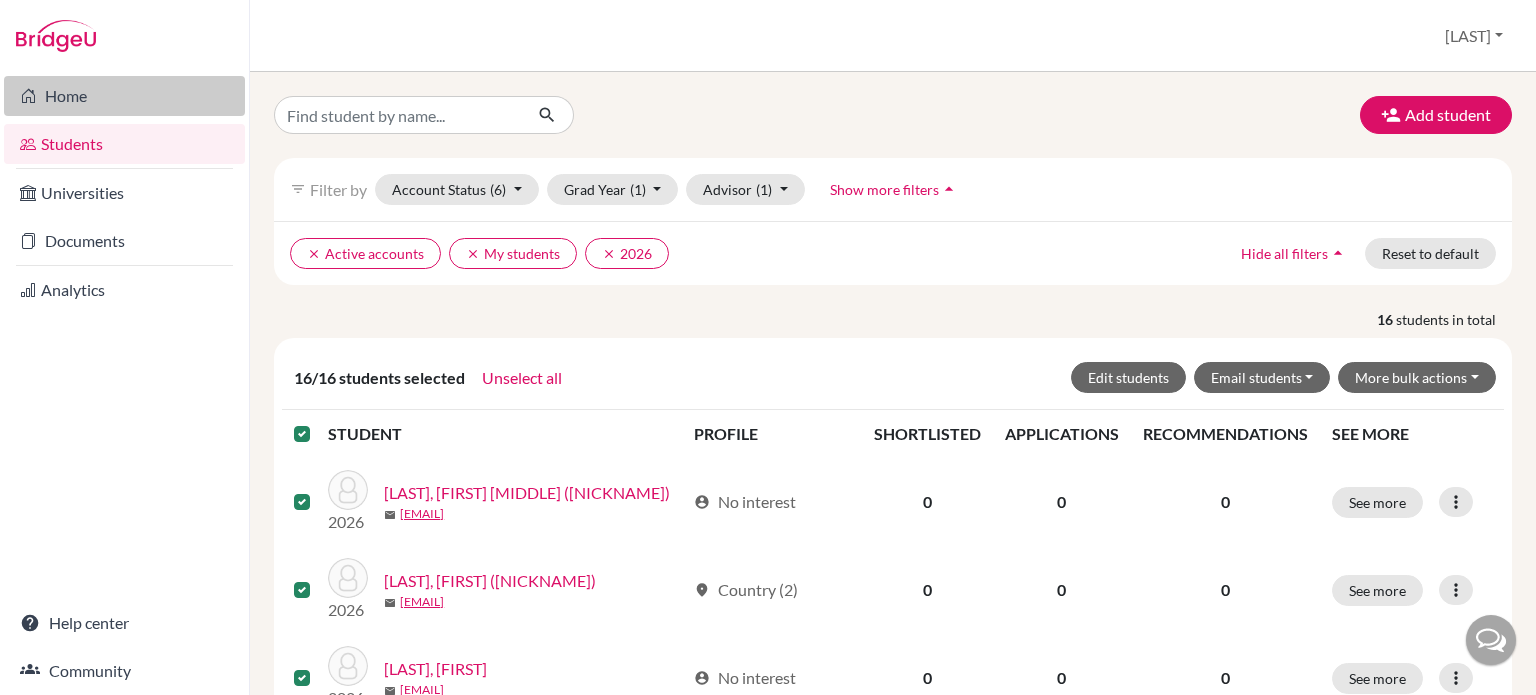 click on "Home" at bounding box center [124, 96] 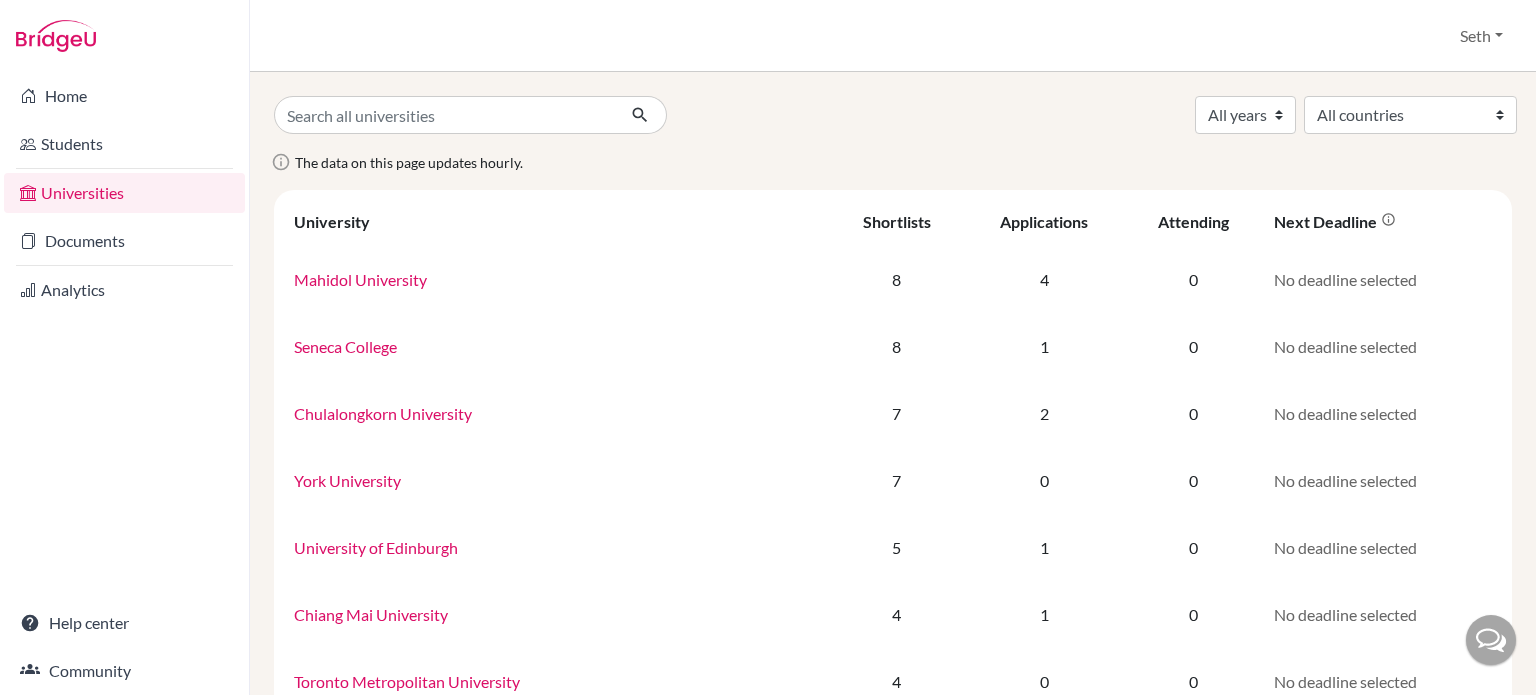 scroll, scrollTop: 0, scrollLeft: 0, axis: both 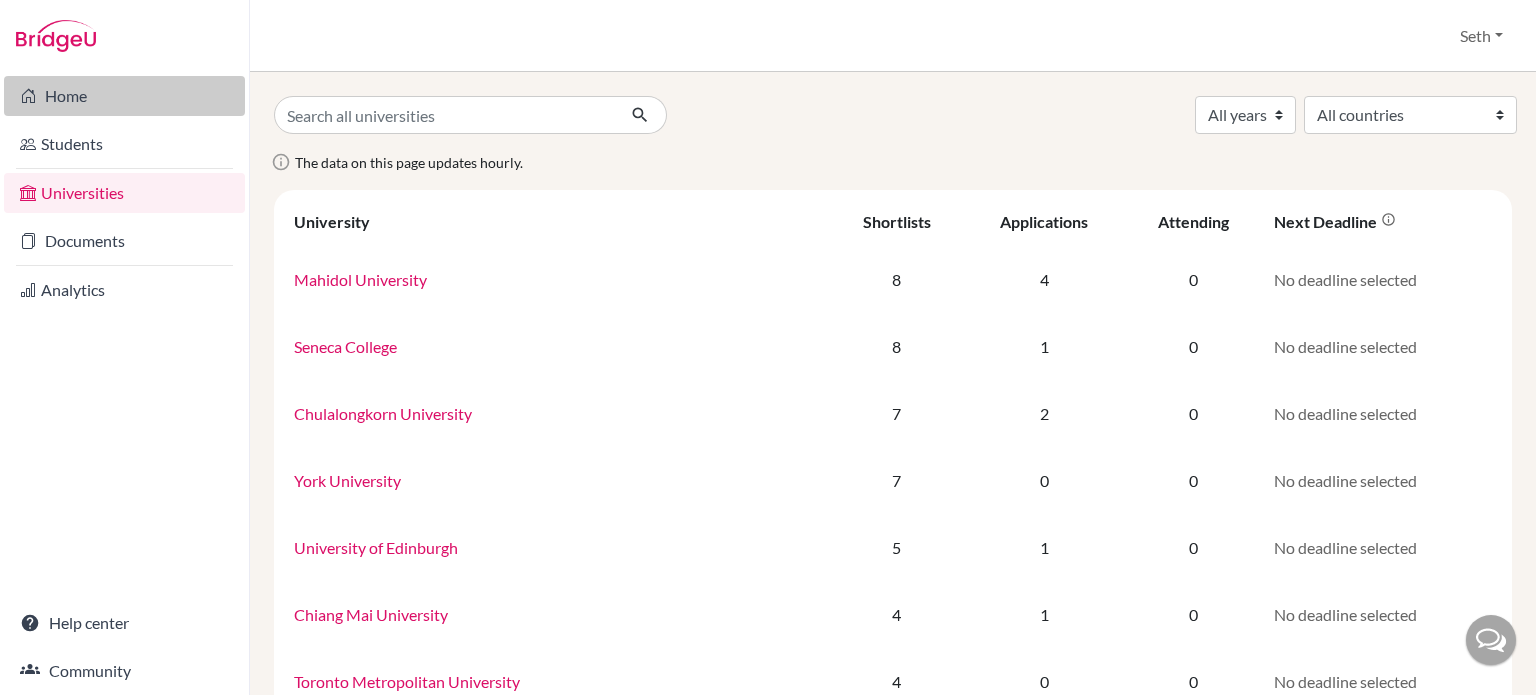 click on "Home" at bounding box center [124, 96] 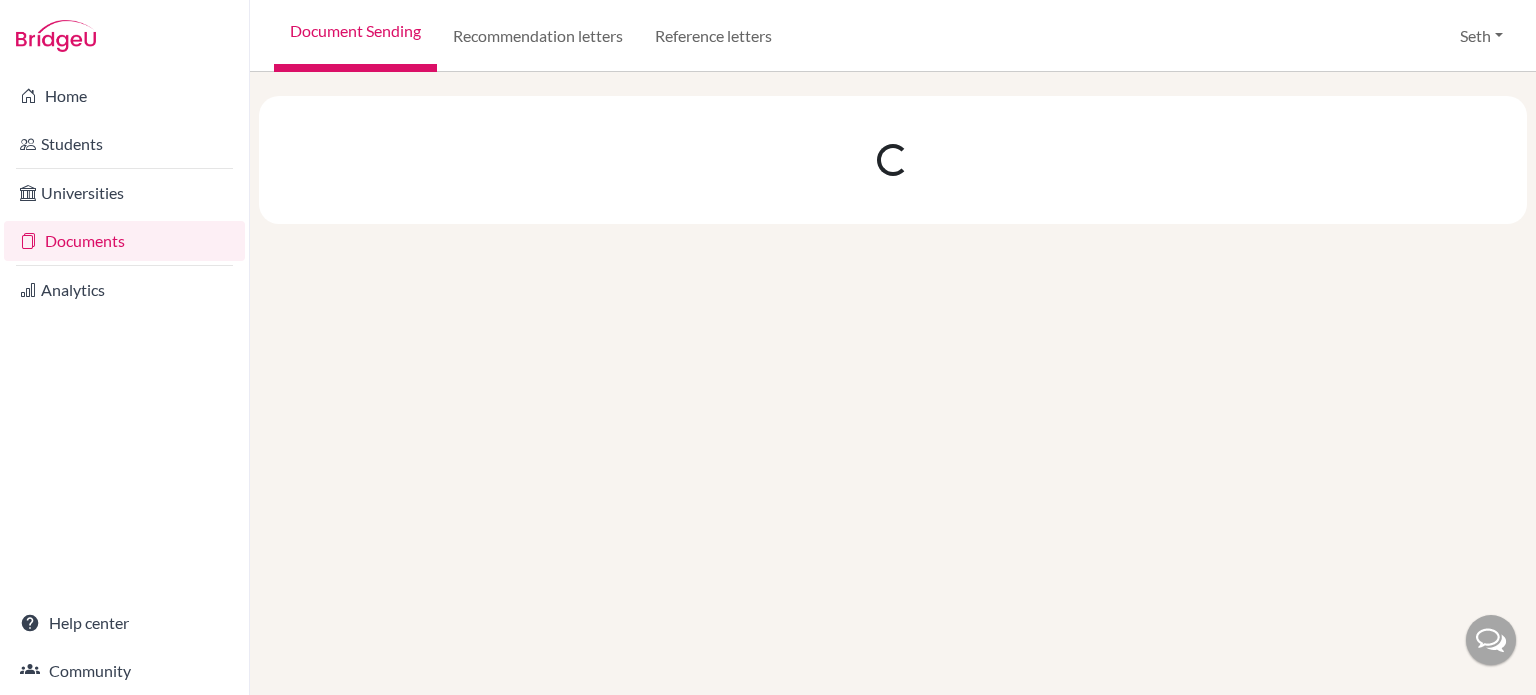 scroll, scrollTop: 0, scrollLeft: 0, axis: both 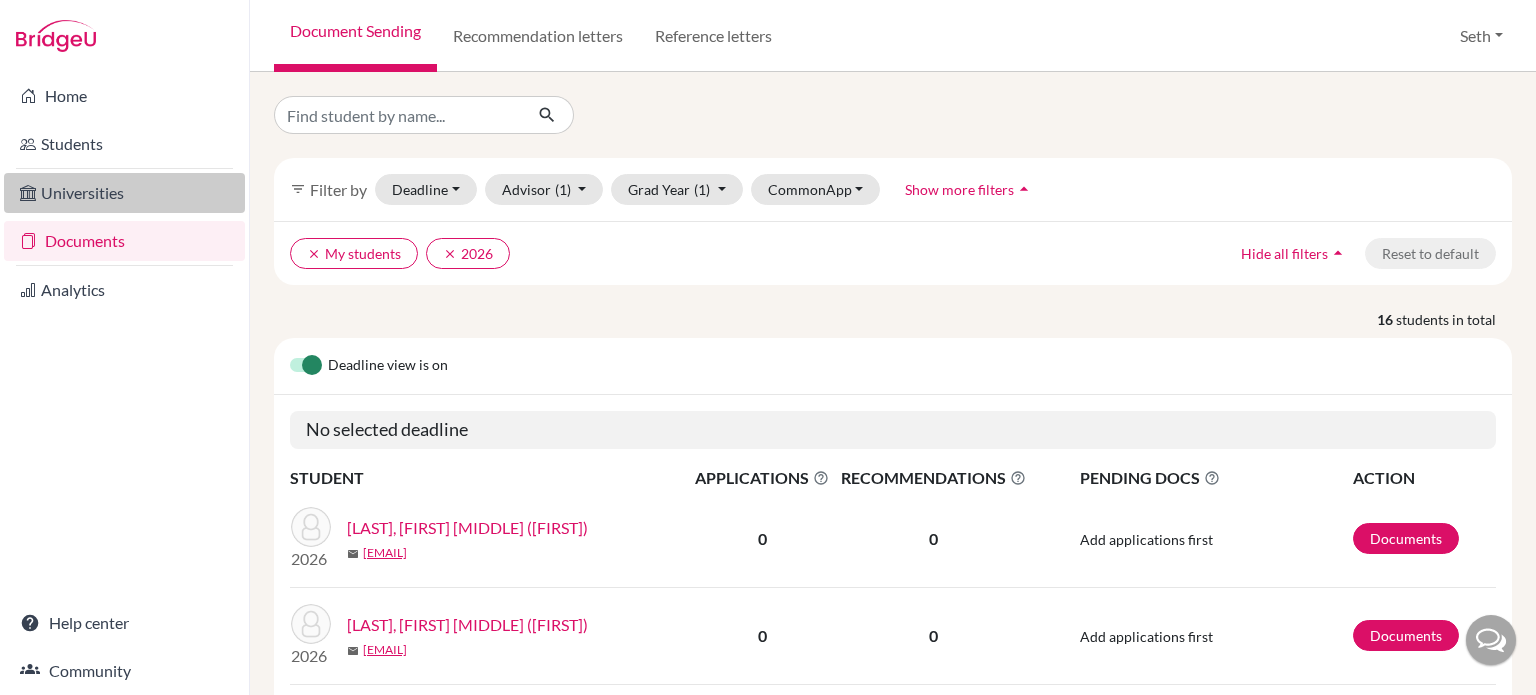 click on "Universities" at bounding box center (124, 193) 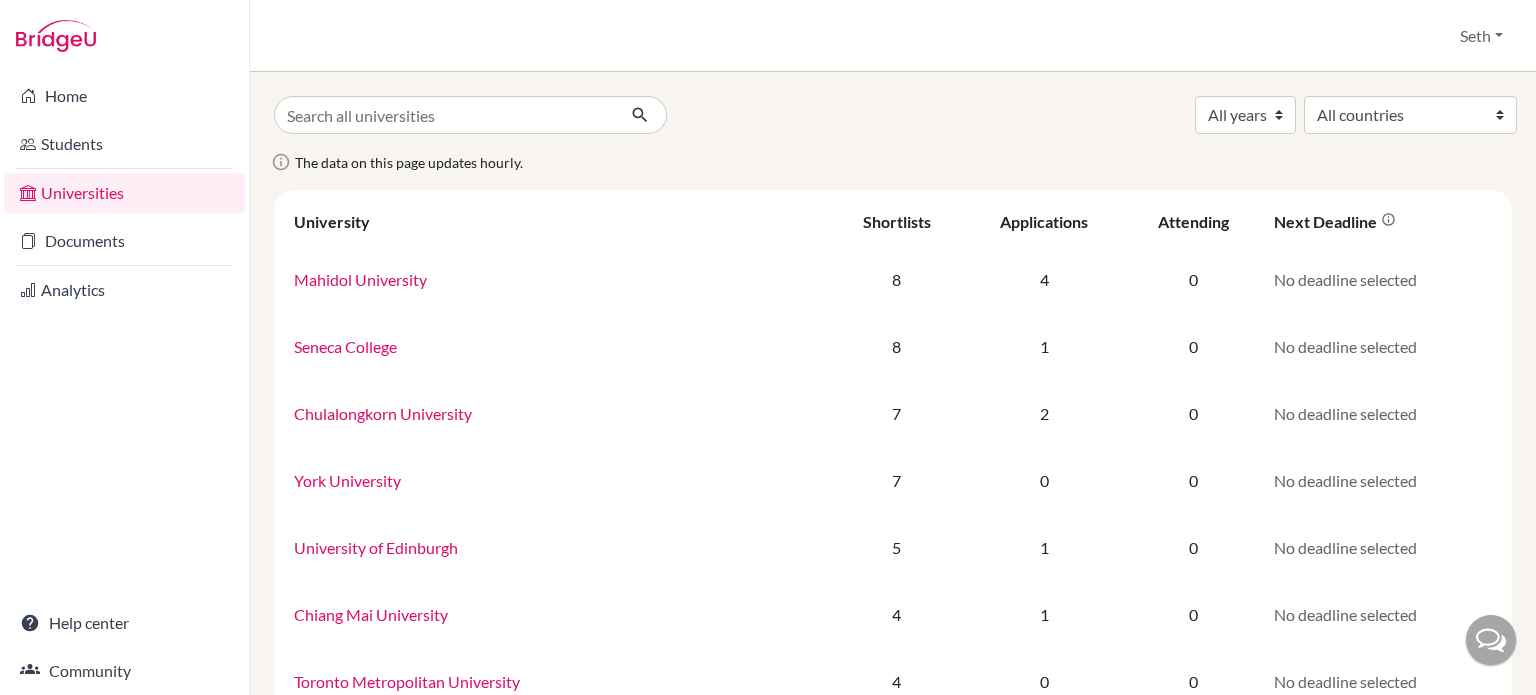 scroll, scrollTop: 0, scrollLeft: 0, axis: both 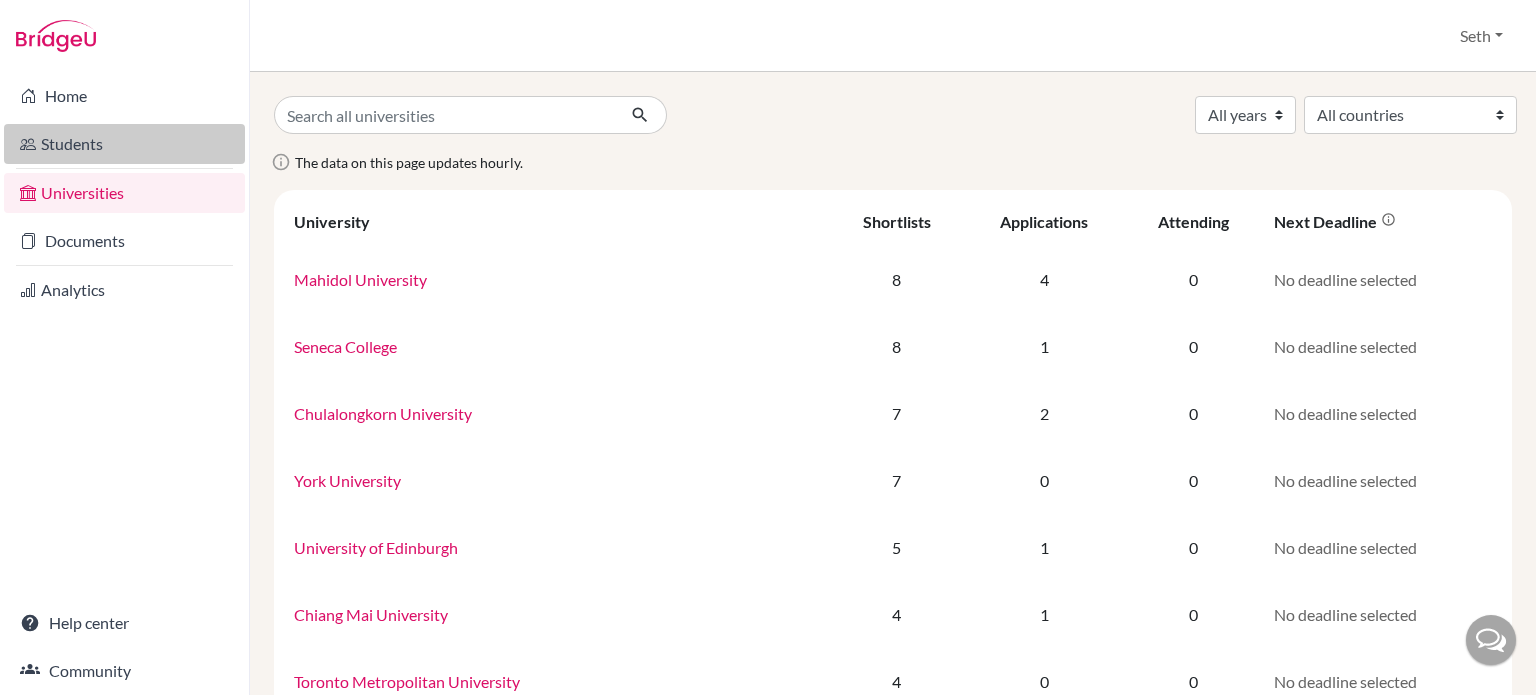 click on "Students" at bounding box center [124, 144] 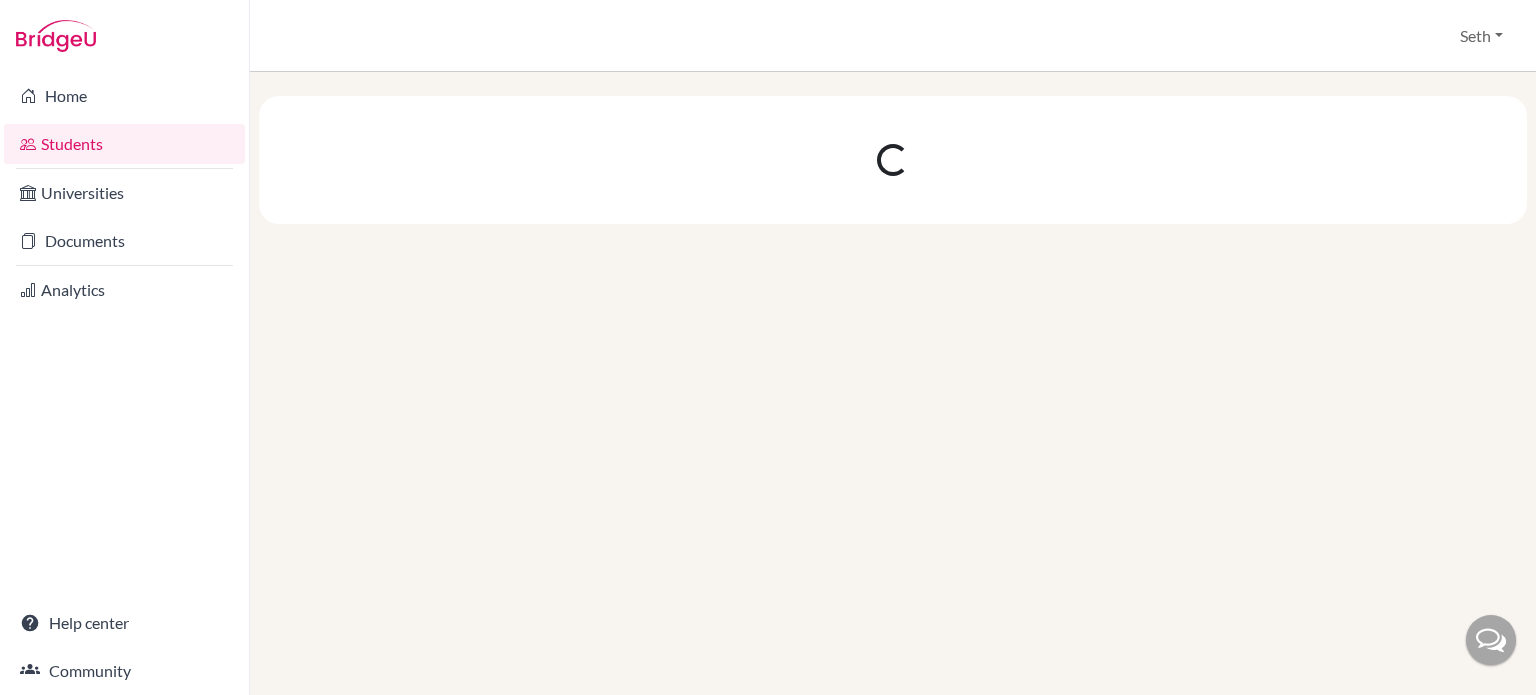 scroll, scrollTop: 0, scrollLeft: 0, axis: both 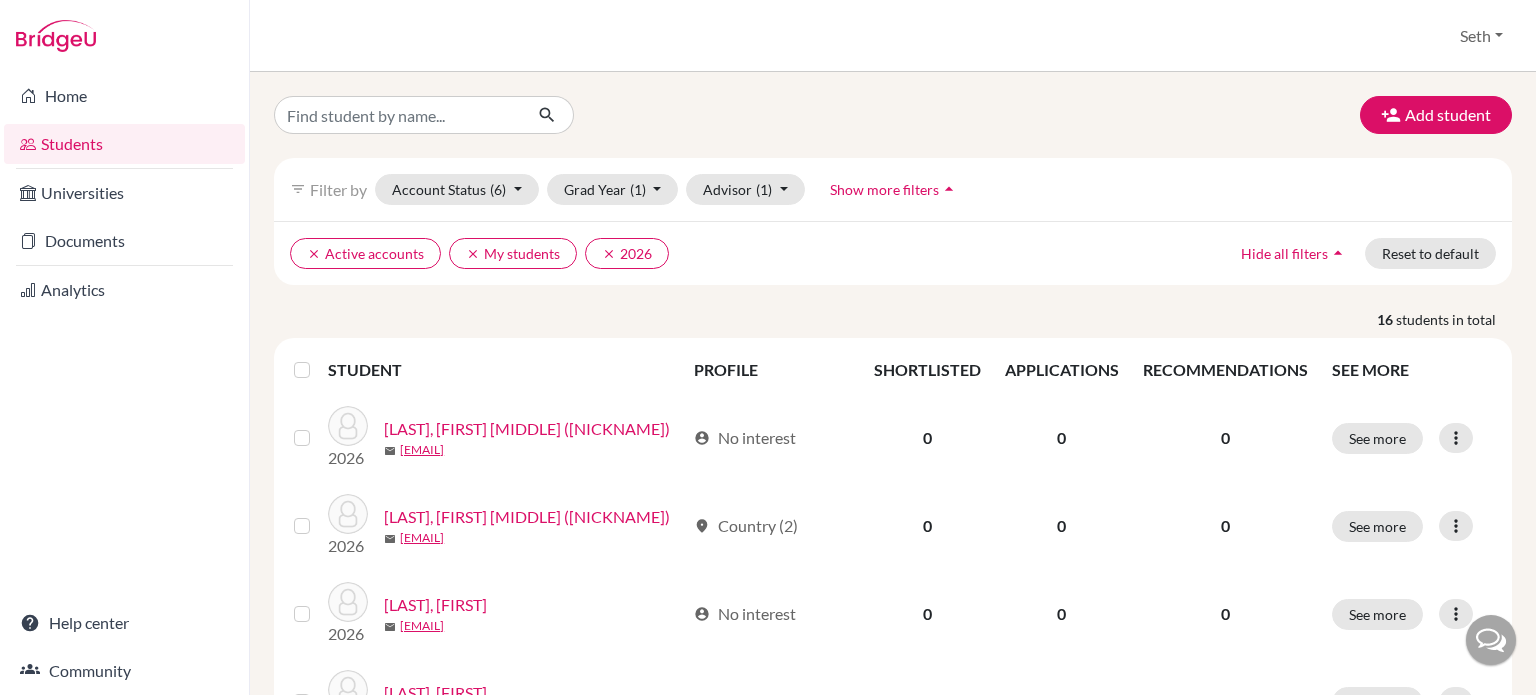 click at bounding box center (306, 370) 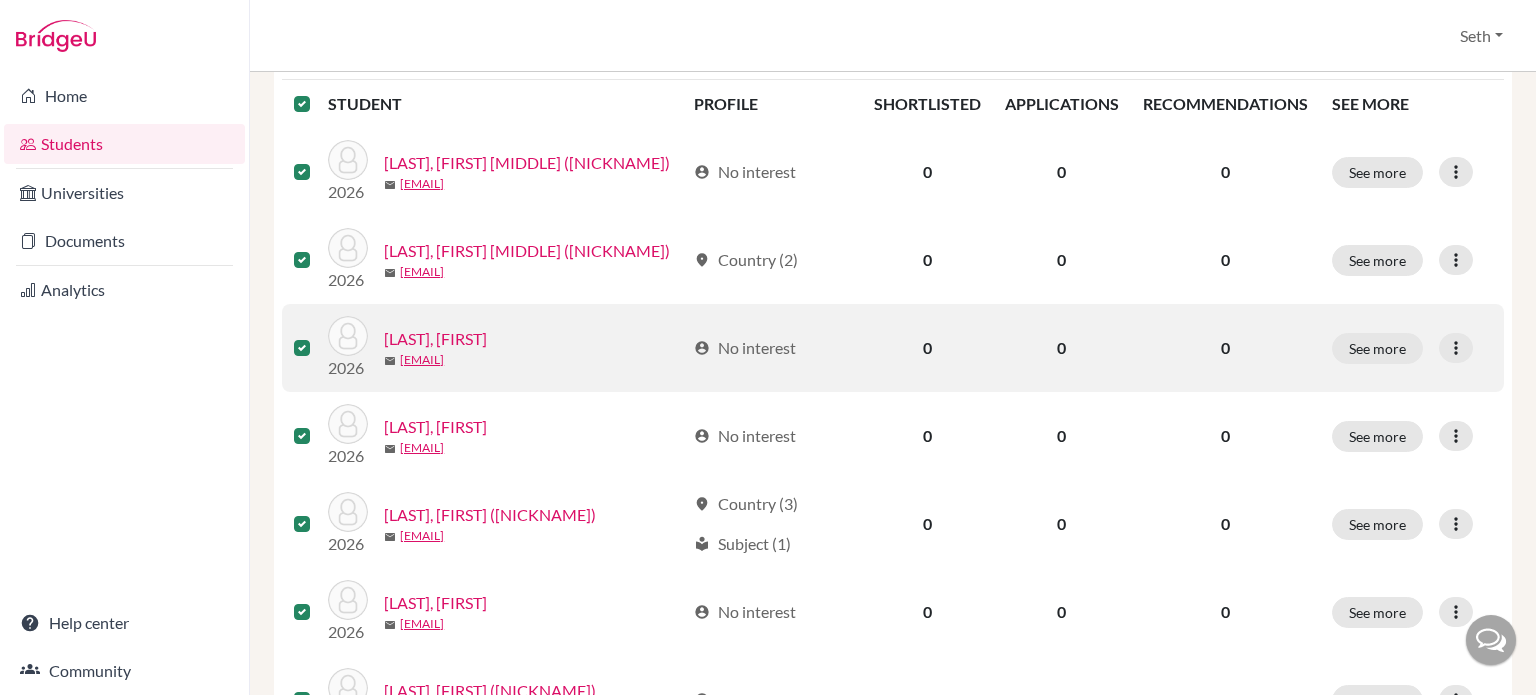 scroll, scrollTop: 354, scrollLeft: 0, axis: vertical 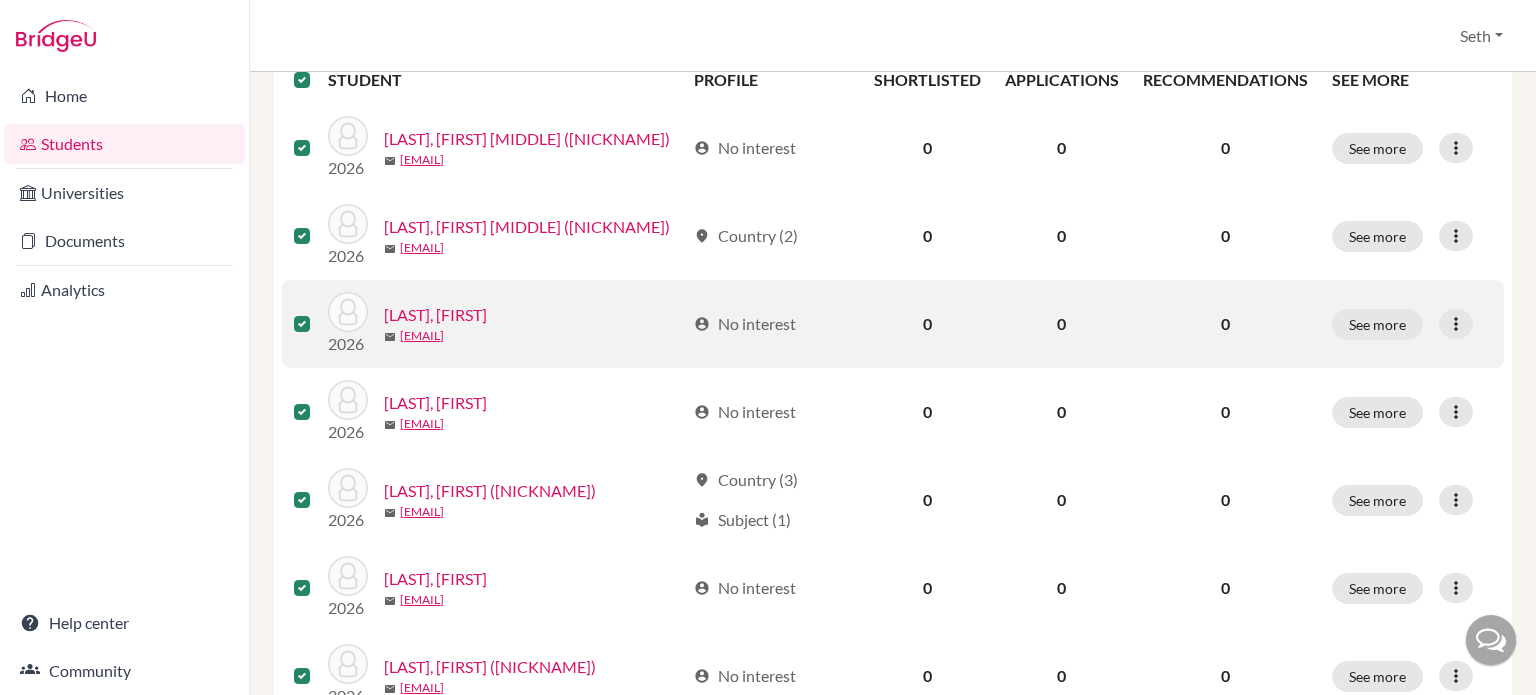 click at bounding box center (318, 312) 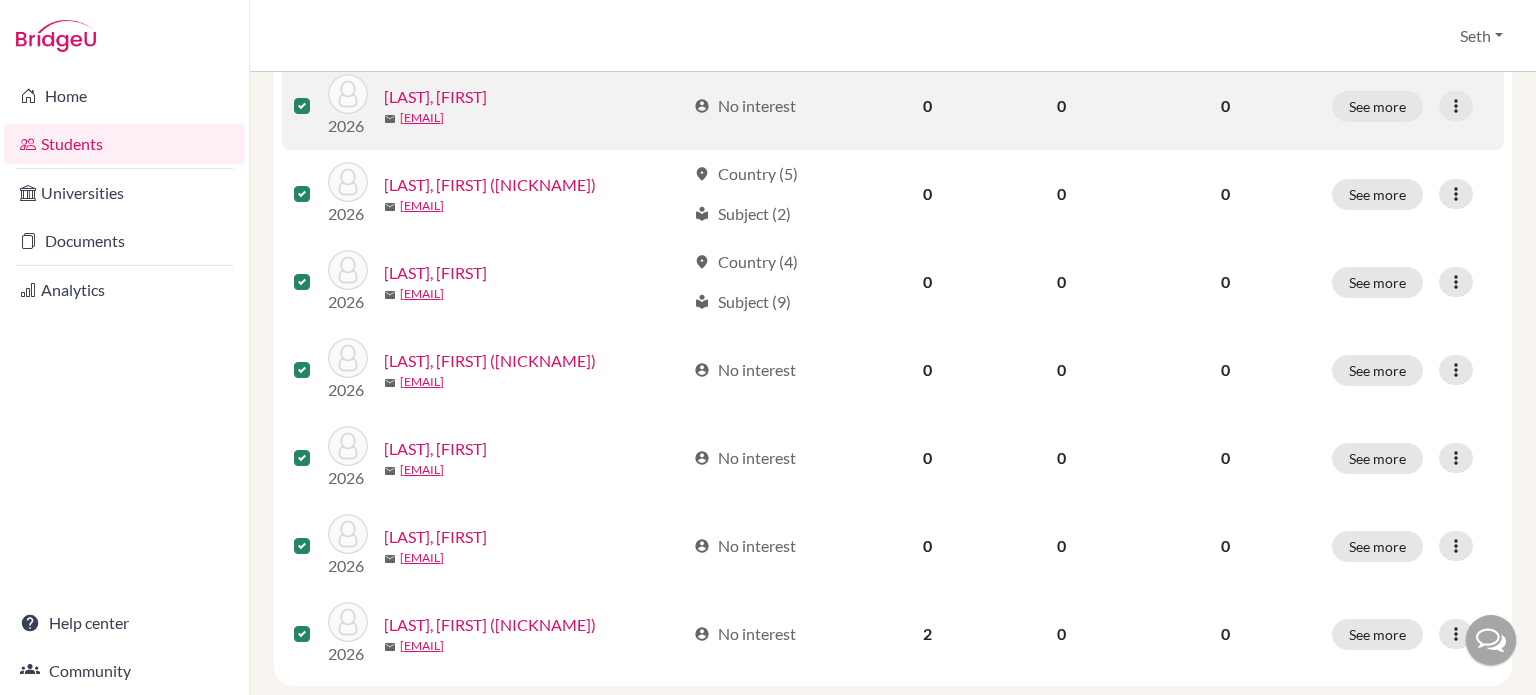 scroll, scrollTop: 1192, scrollLeft: 0, axis: vertical 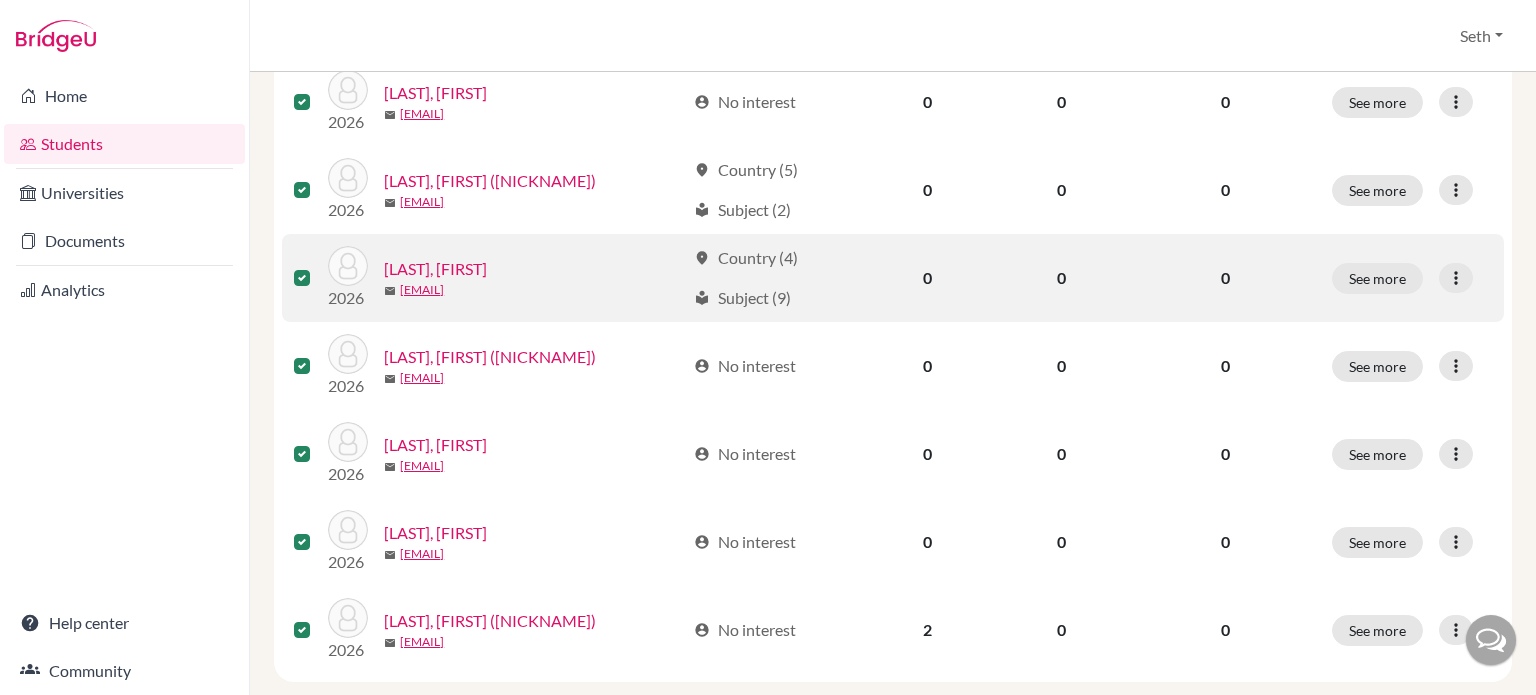 click at bounding box center (318, 266) 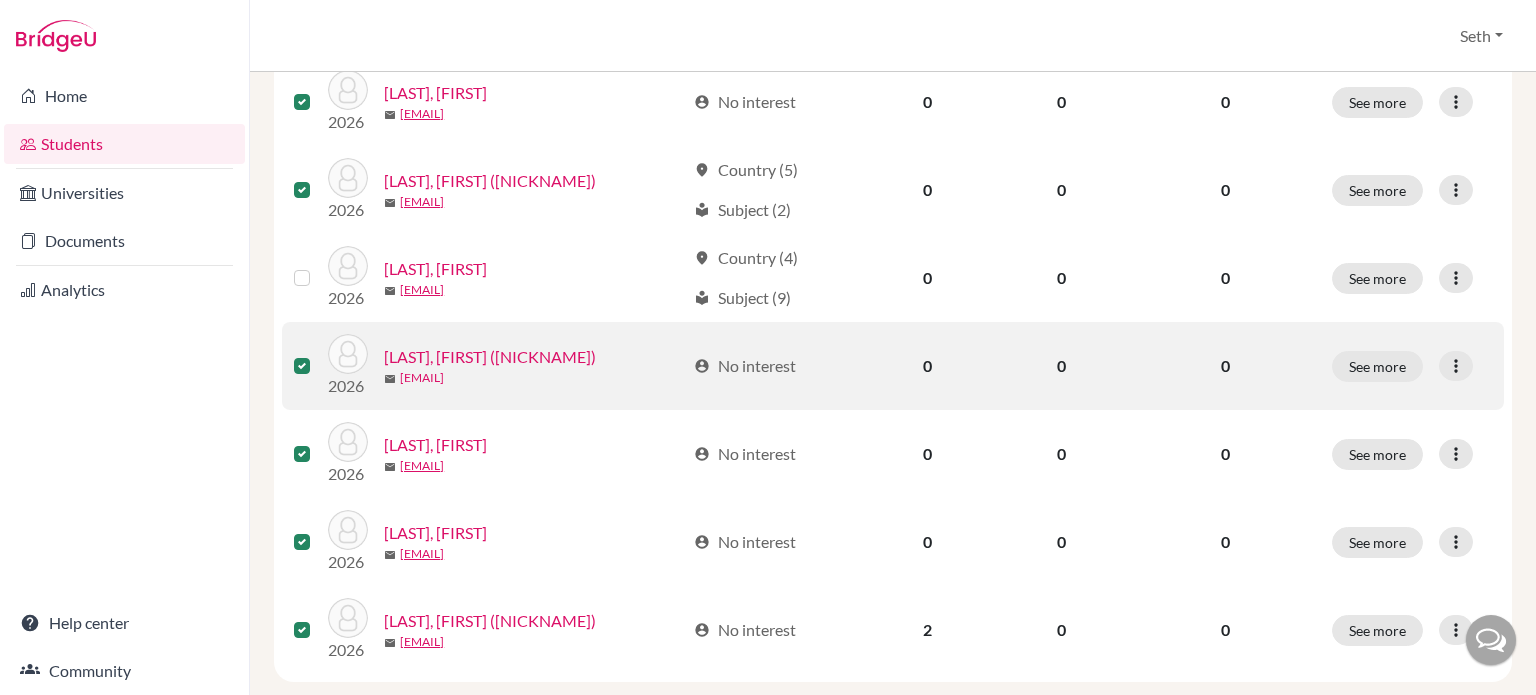 scroll, scrollTop: 1227, scrollLeft: 0, axis: vertical 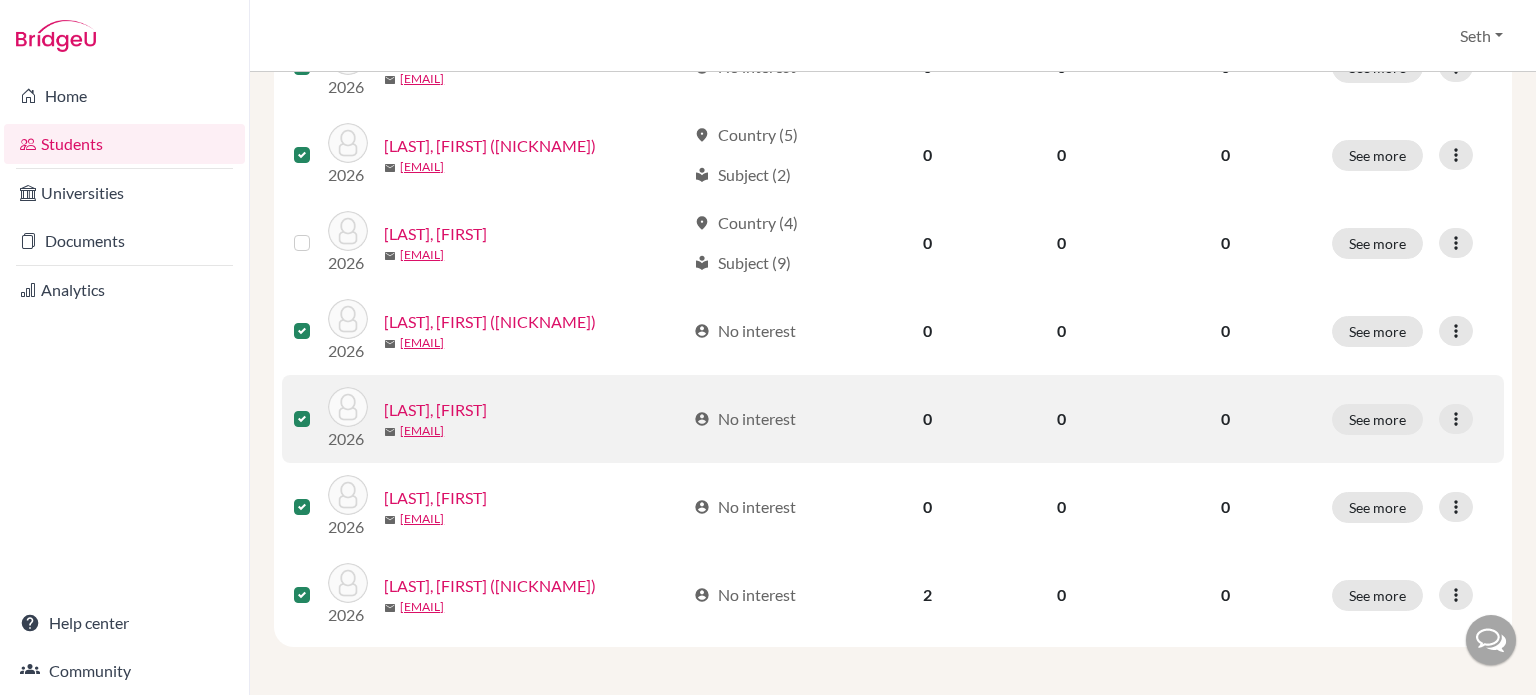 click at bounding box center [318, 407] 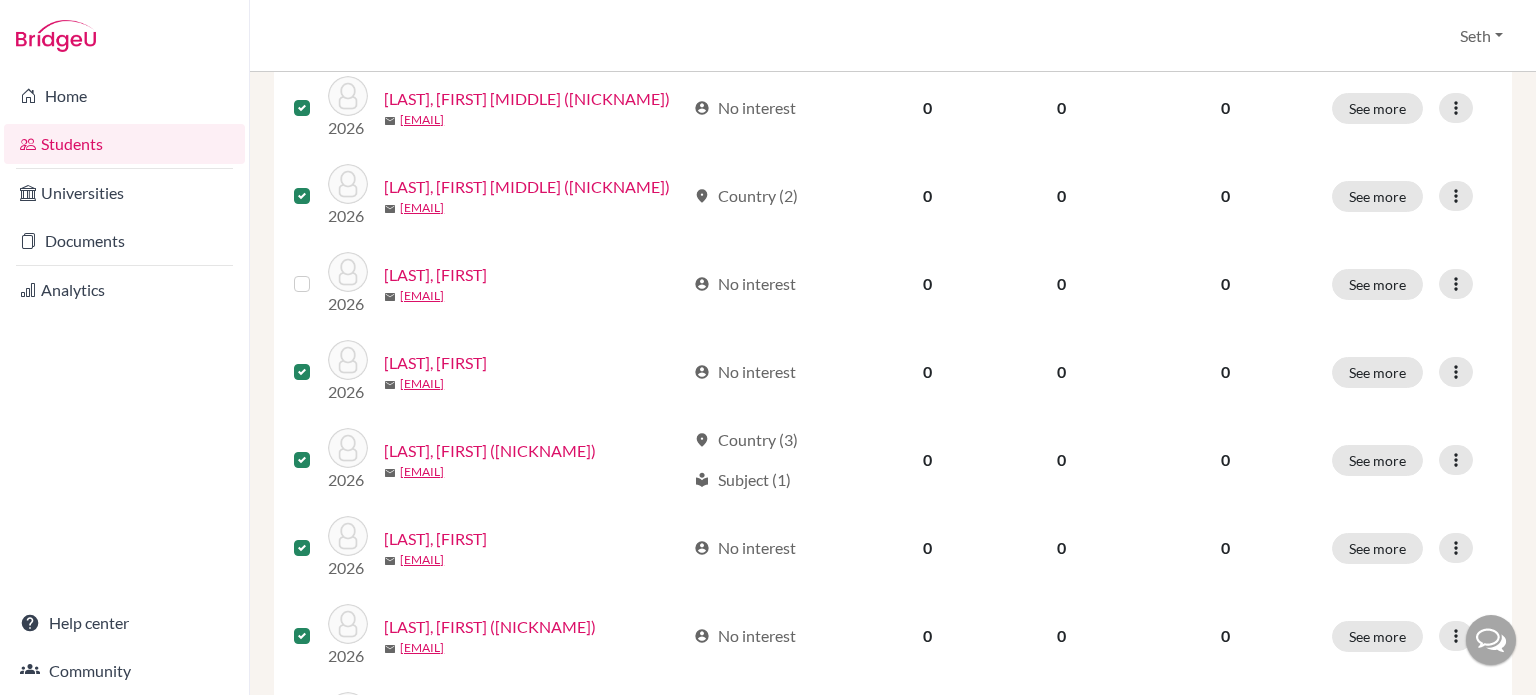 scroll, scrollTop: 0, scrollLeft: 0, axis: both 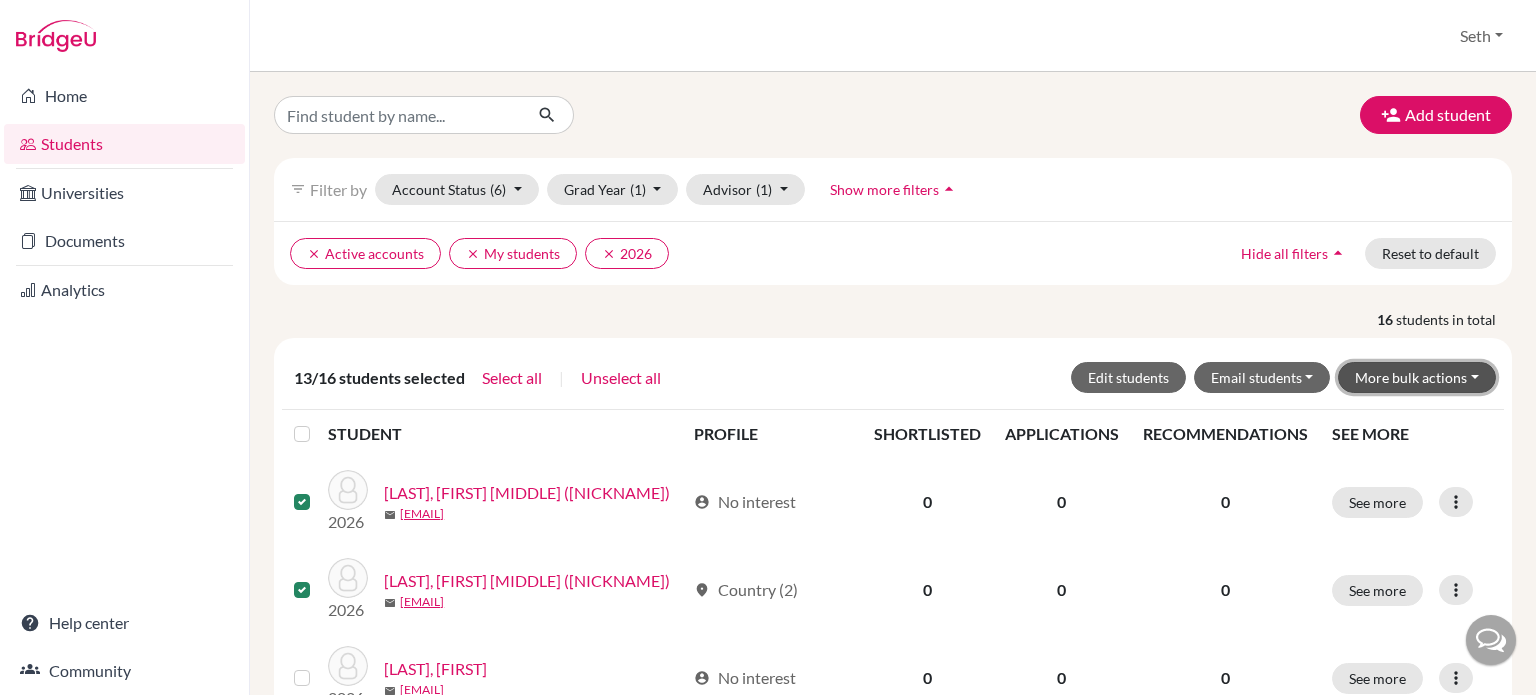 click on "More bulk actions" at bounding box center [1417, 377] 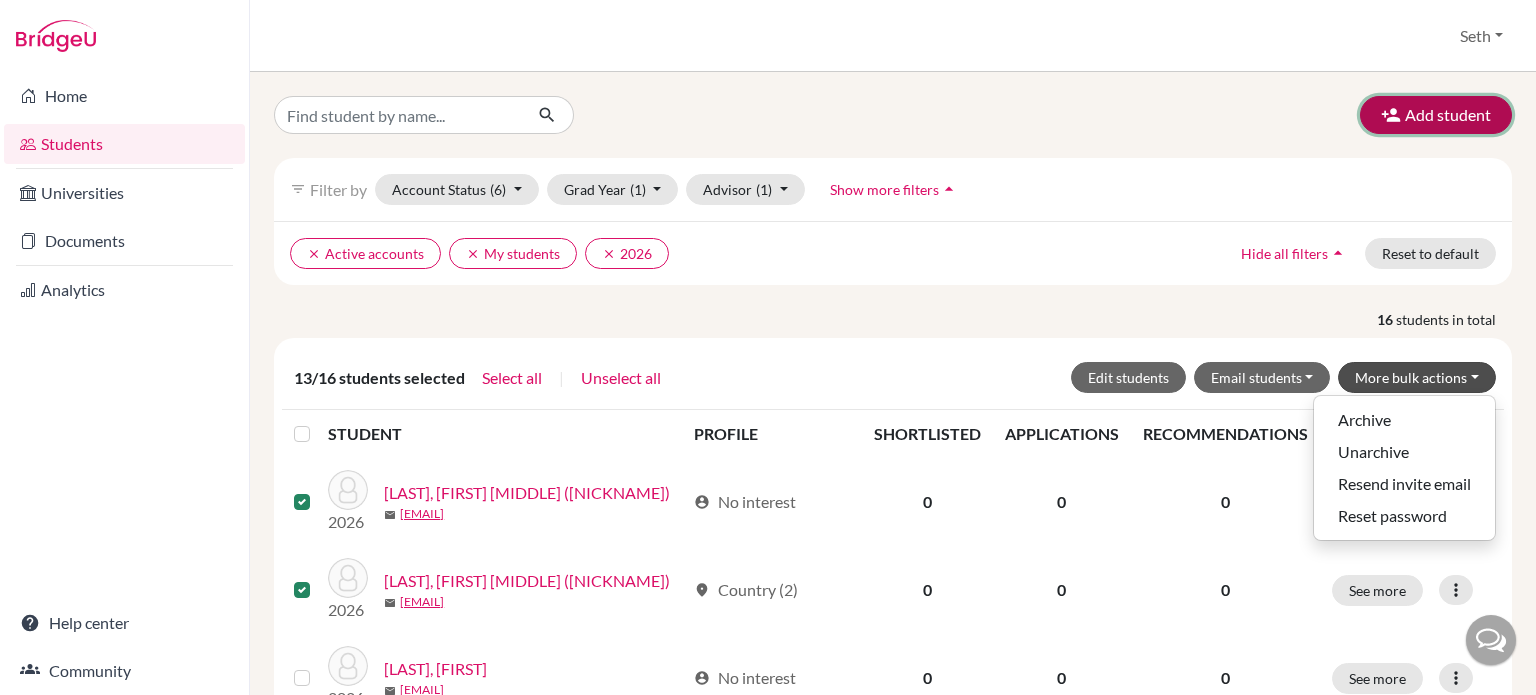 click on "Add student" at bounding box center [1436, 115] 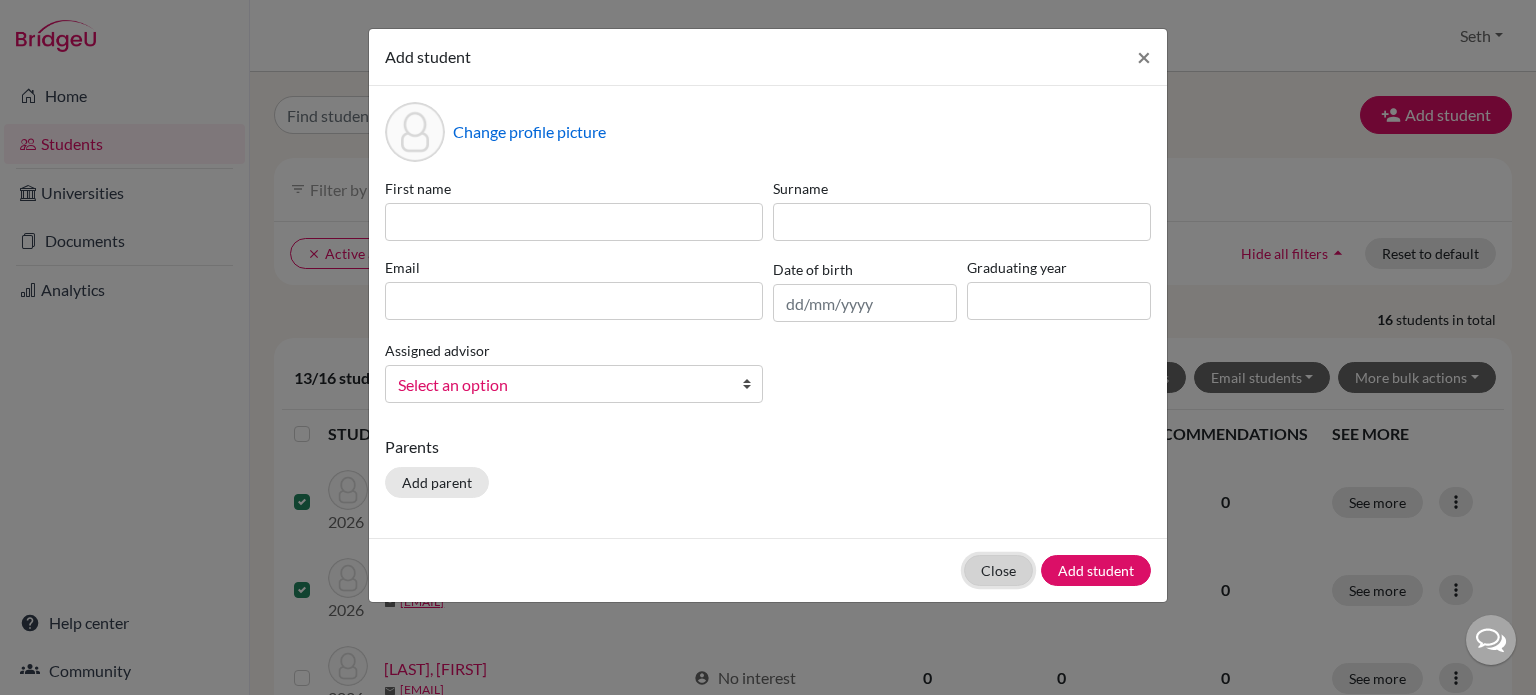 click on "Close" at bounding box center (998, 570) 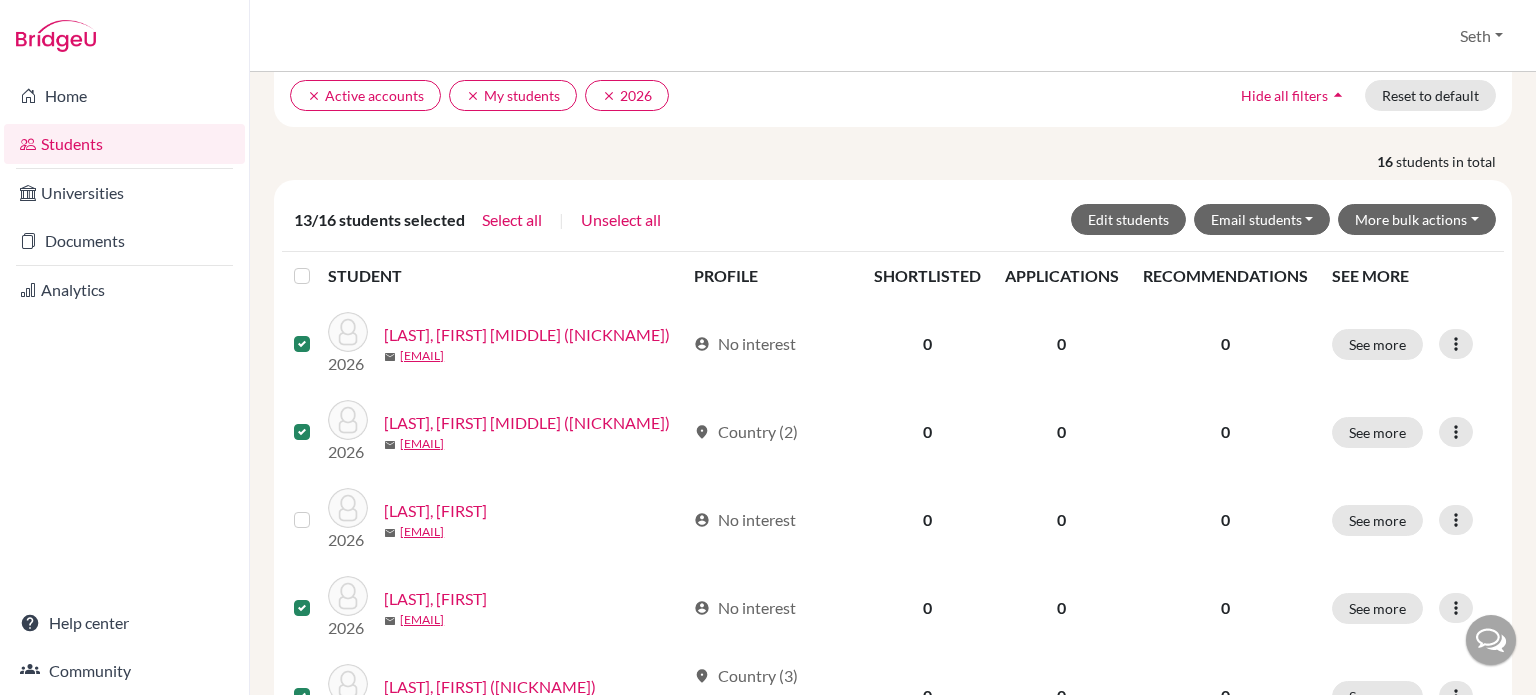 scroll, scrollTop: 167, scrollLeft: 0, axis: vertical 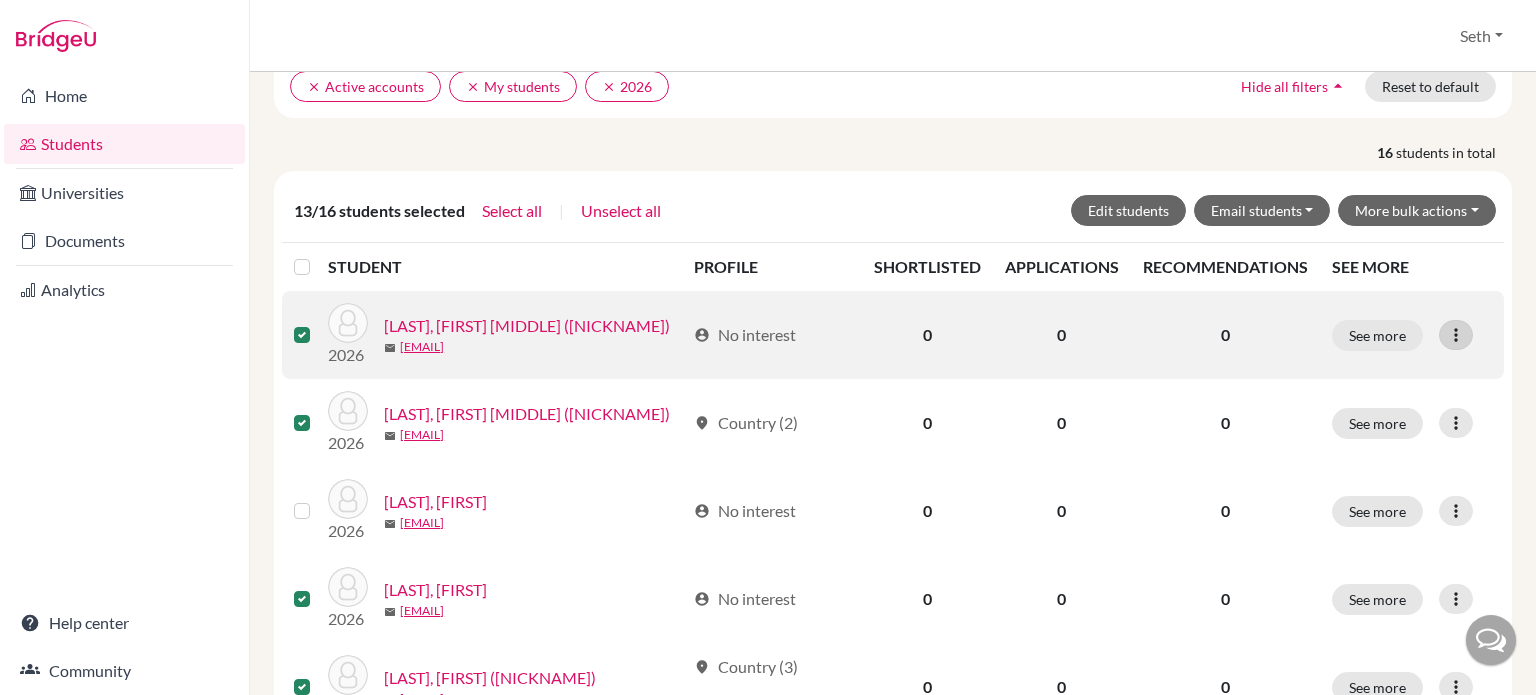 click at bounding box center [1456, 335] 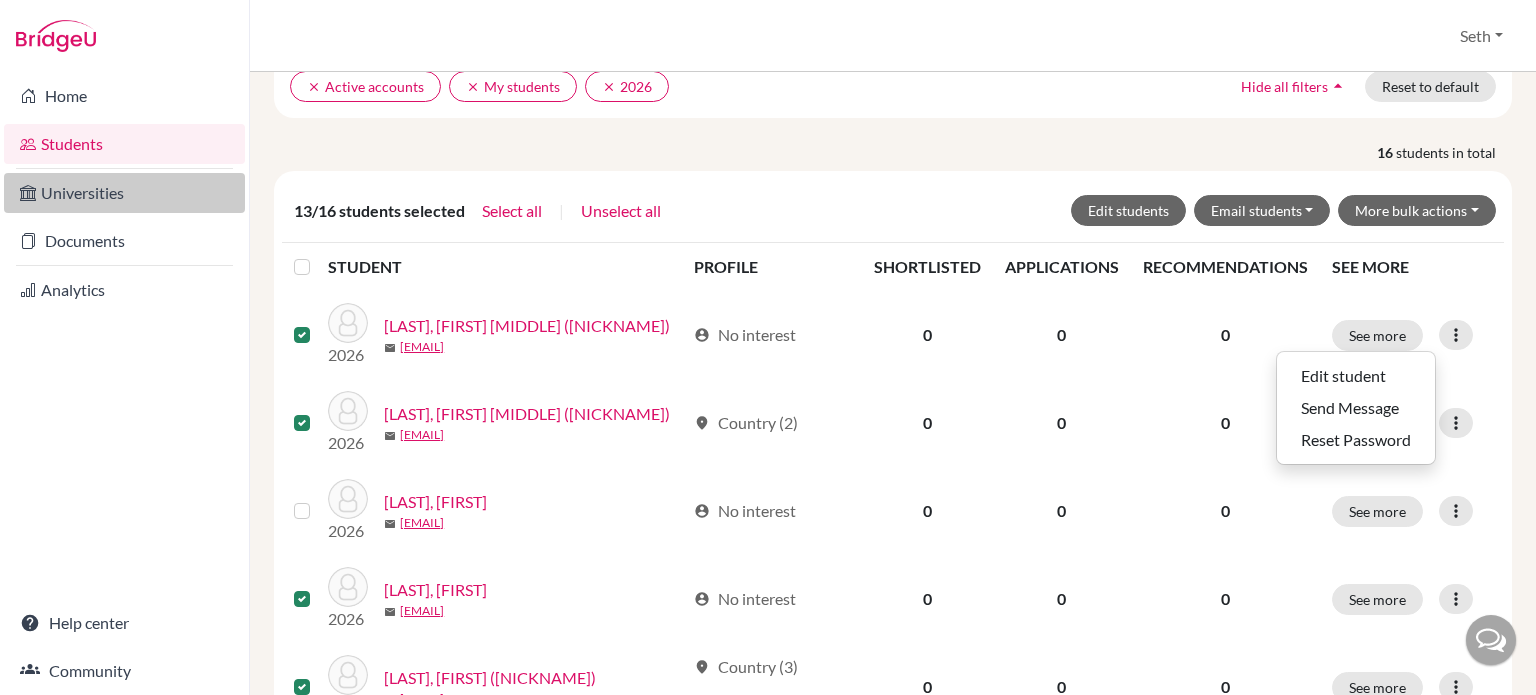 click on "Universities" at bounding box center (124, 193) 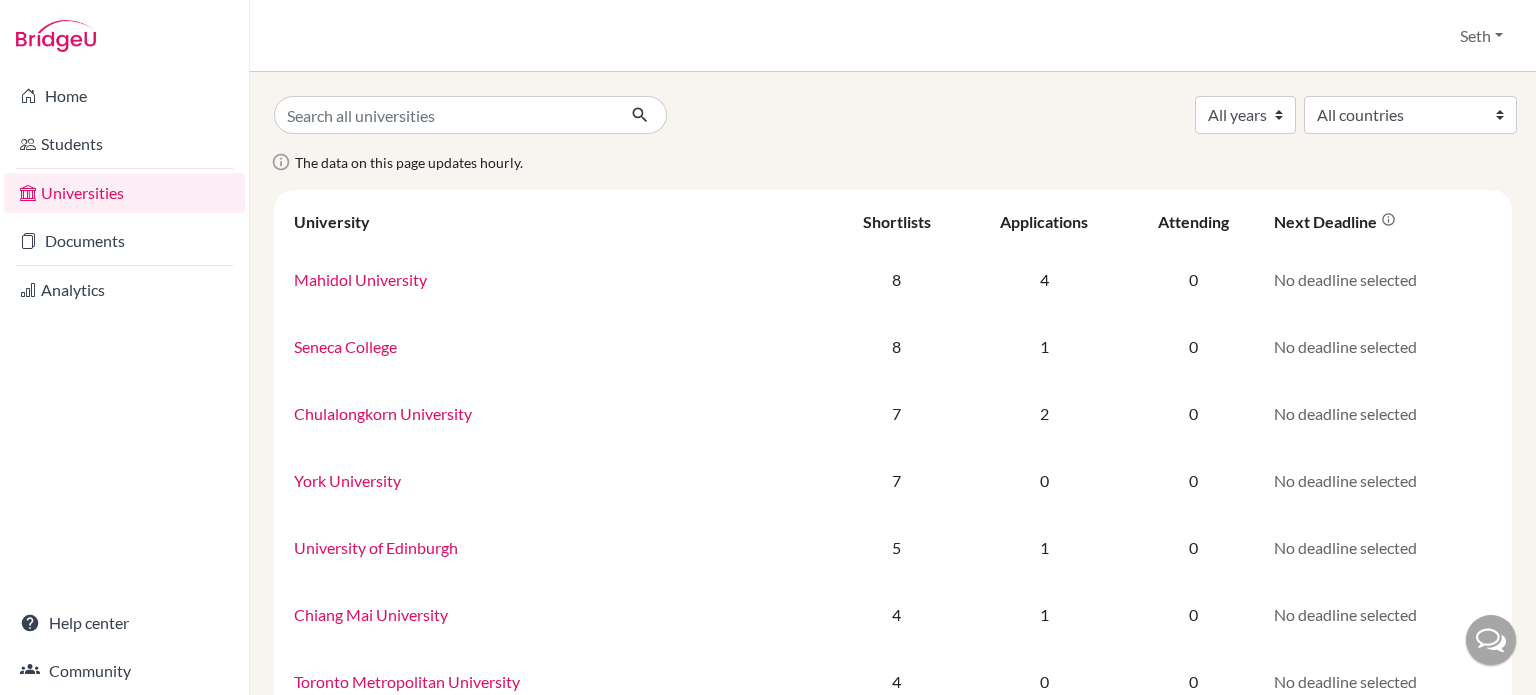 scroll, scrollTop: 0, scrollLeft: 0, axis: both 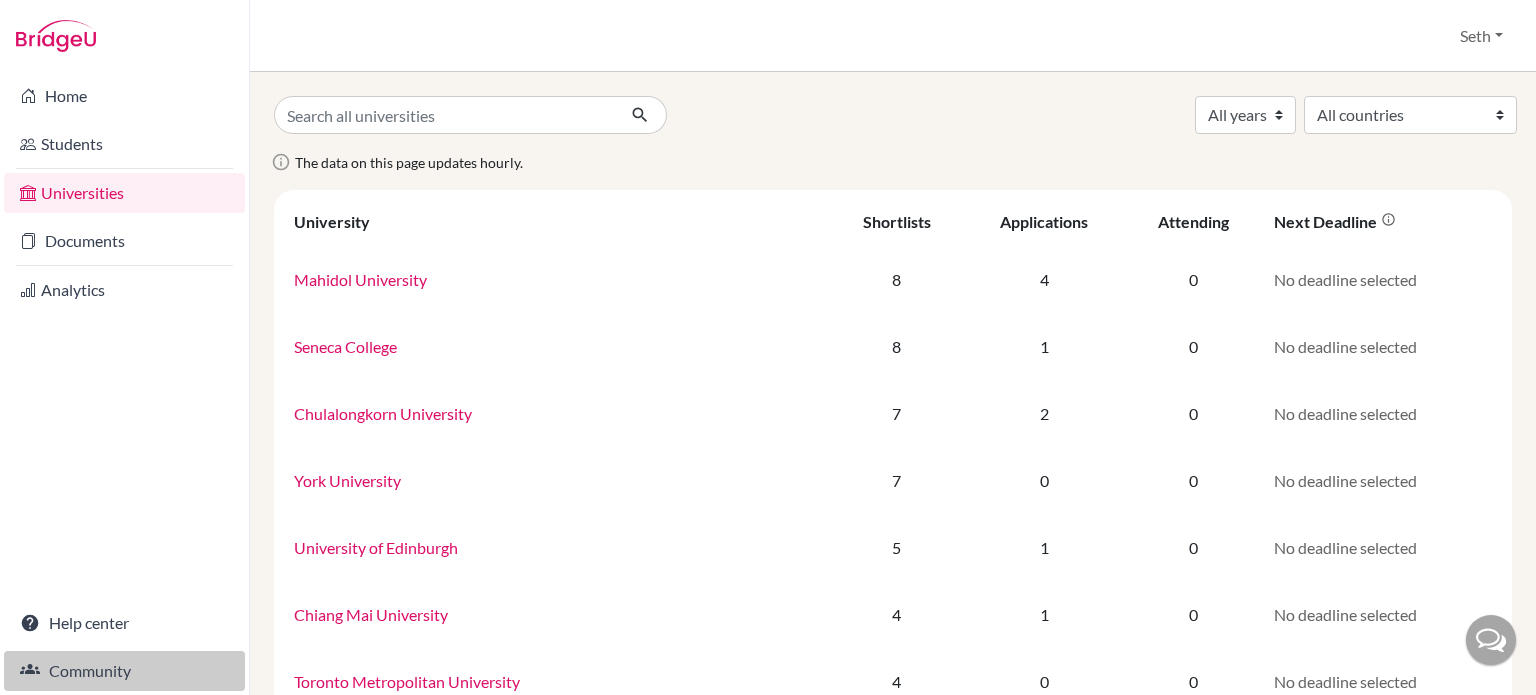 click on "Community" at bounding box center (124, 671) 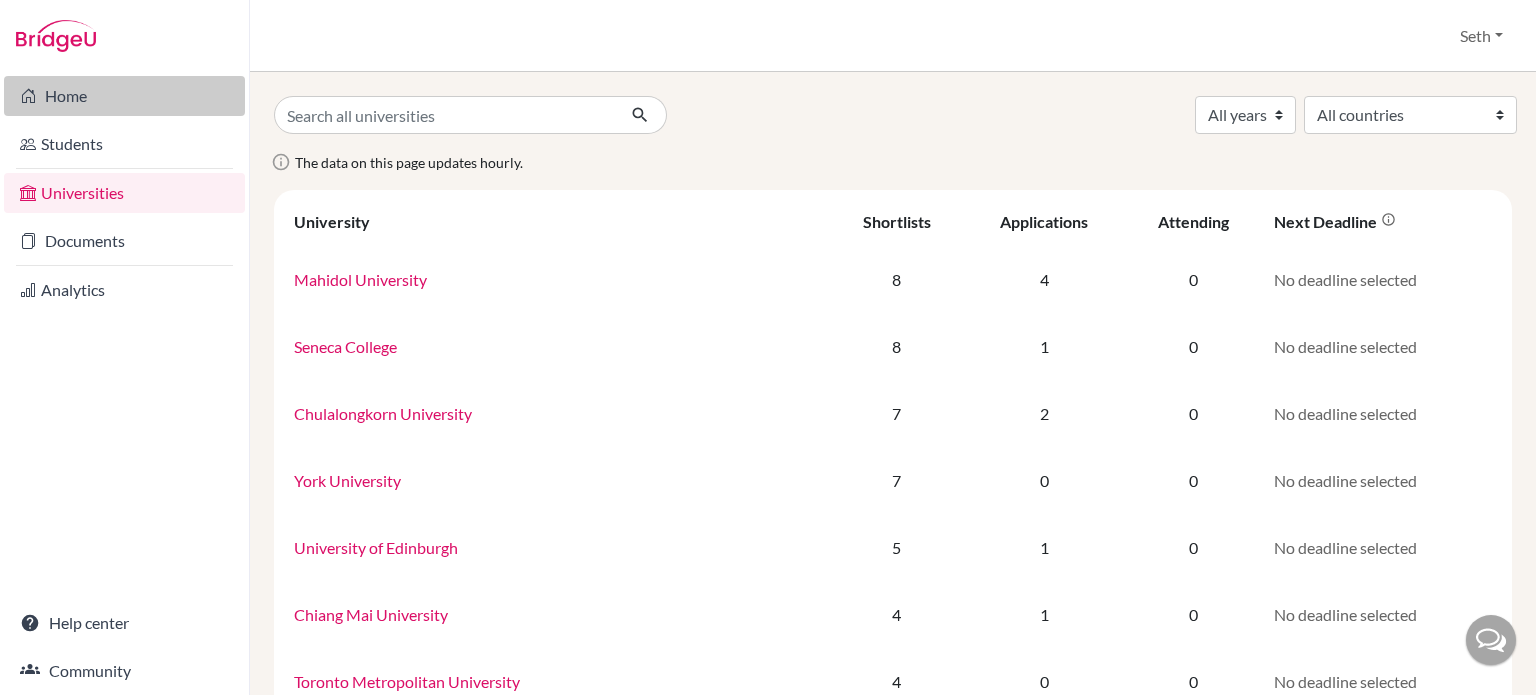 click on "Home" at bounding box center [124, 96] 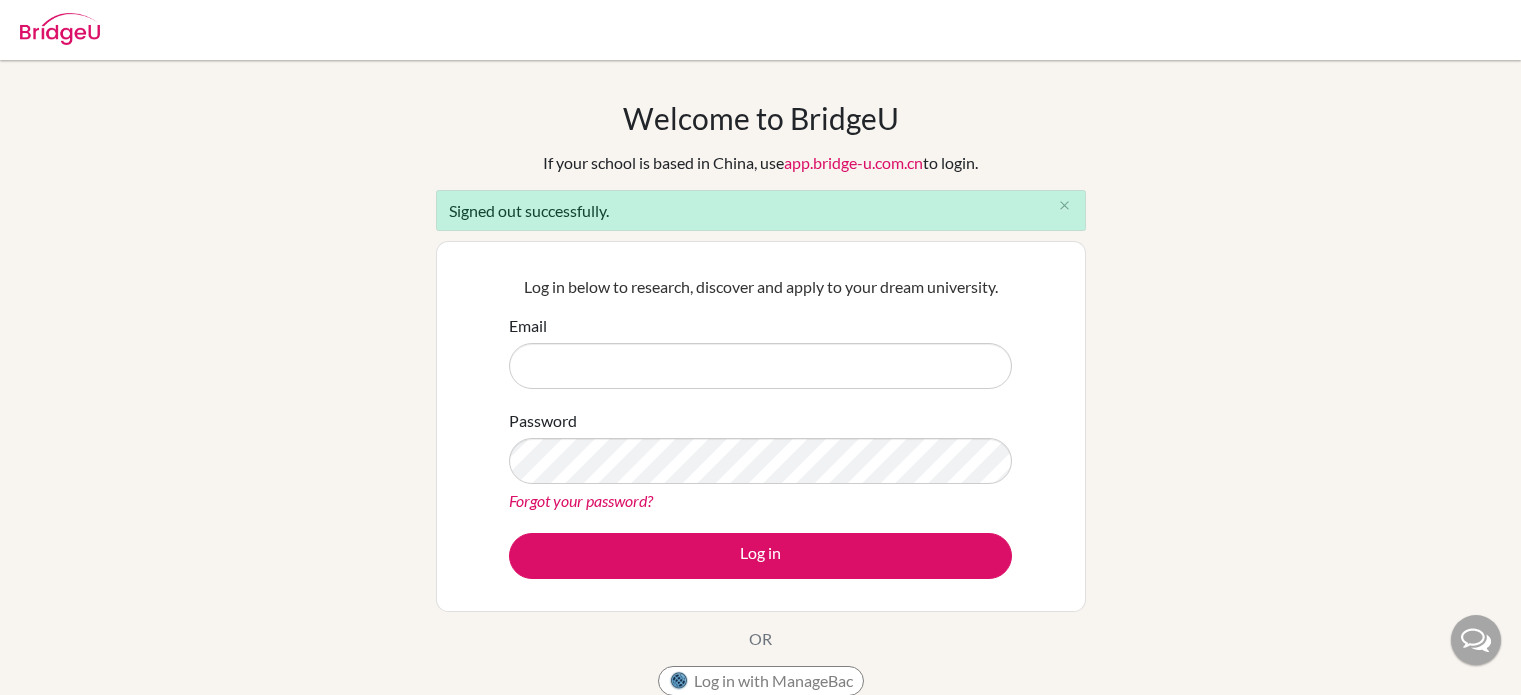 scroll, scrollTop: 0, scrollLeft: 0, axis: both 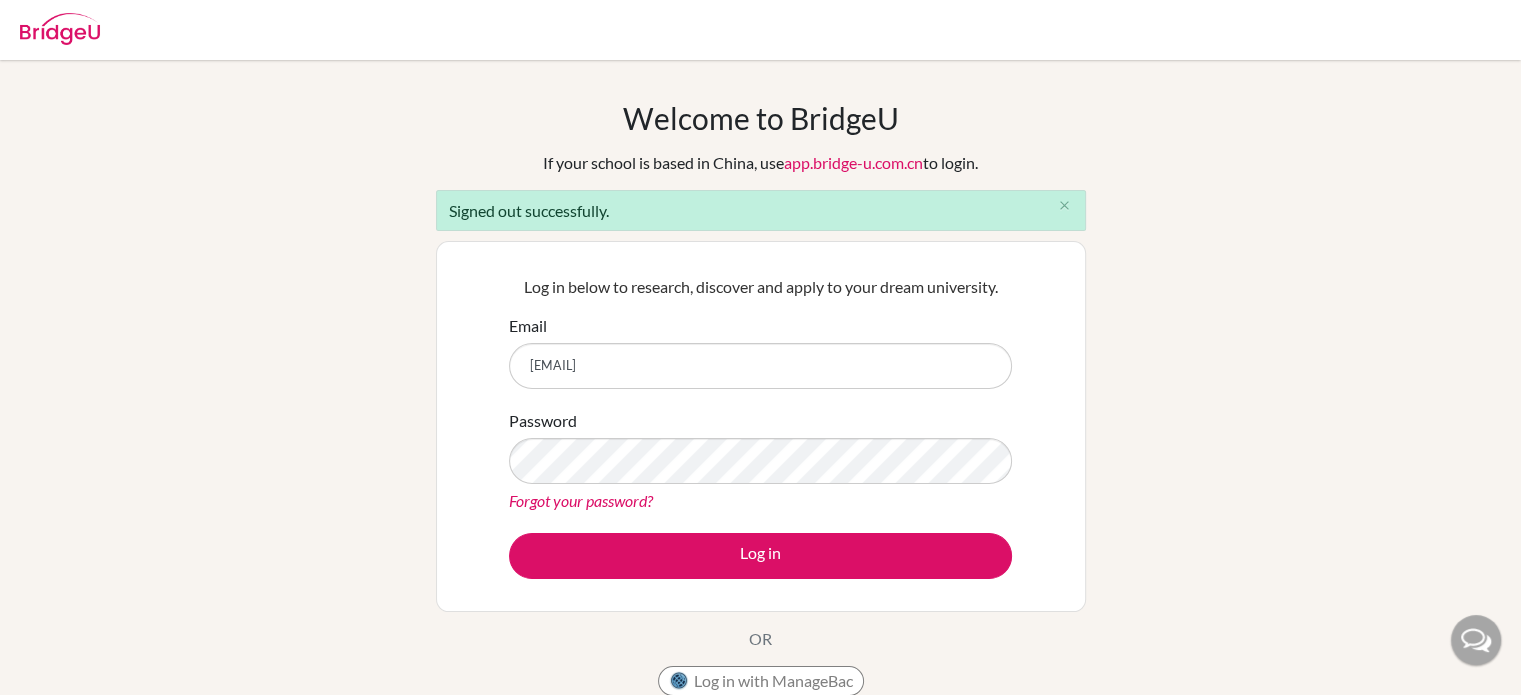 click on "[EMAIL]" at bounding box center (760, 366) 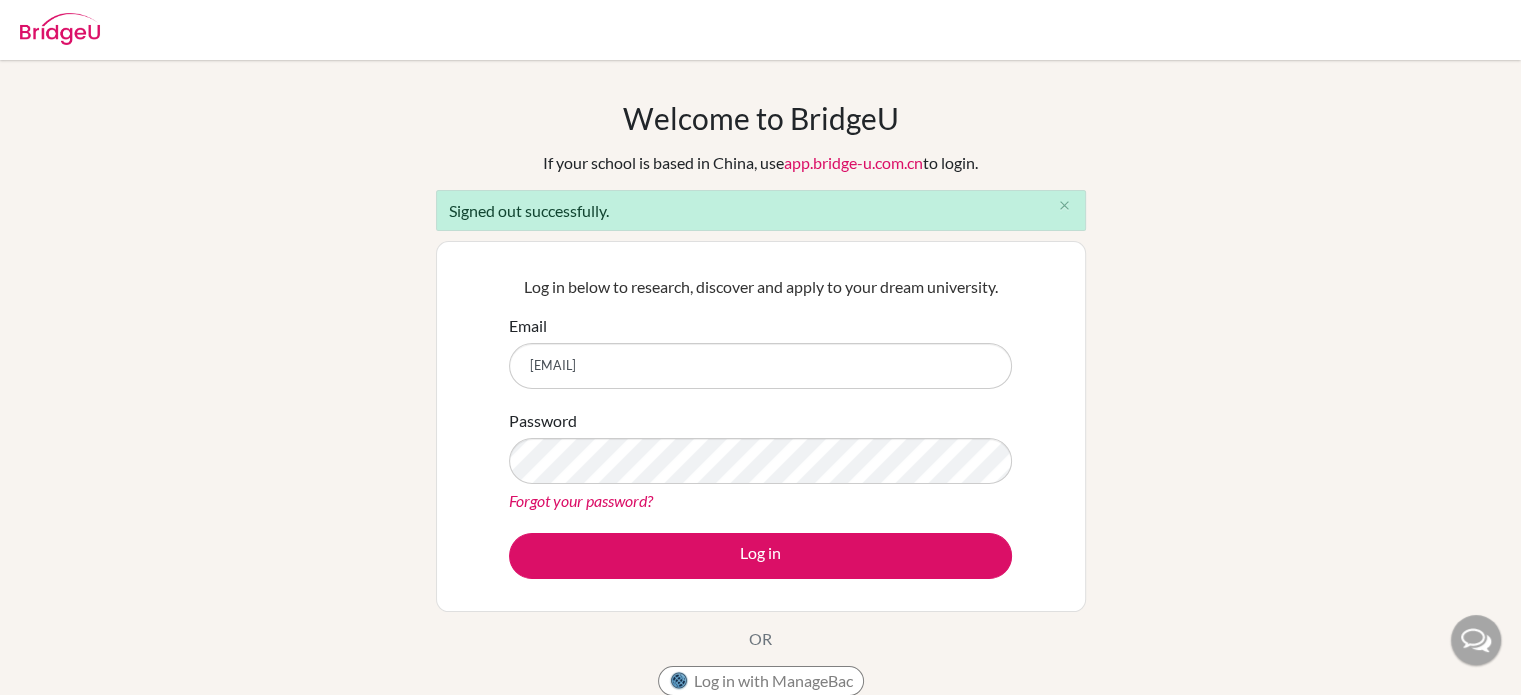 type on "[EMAIL]" 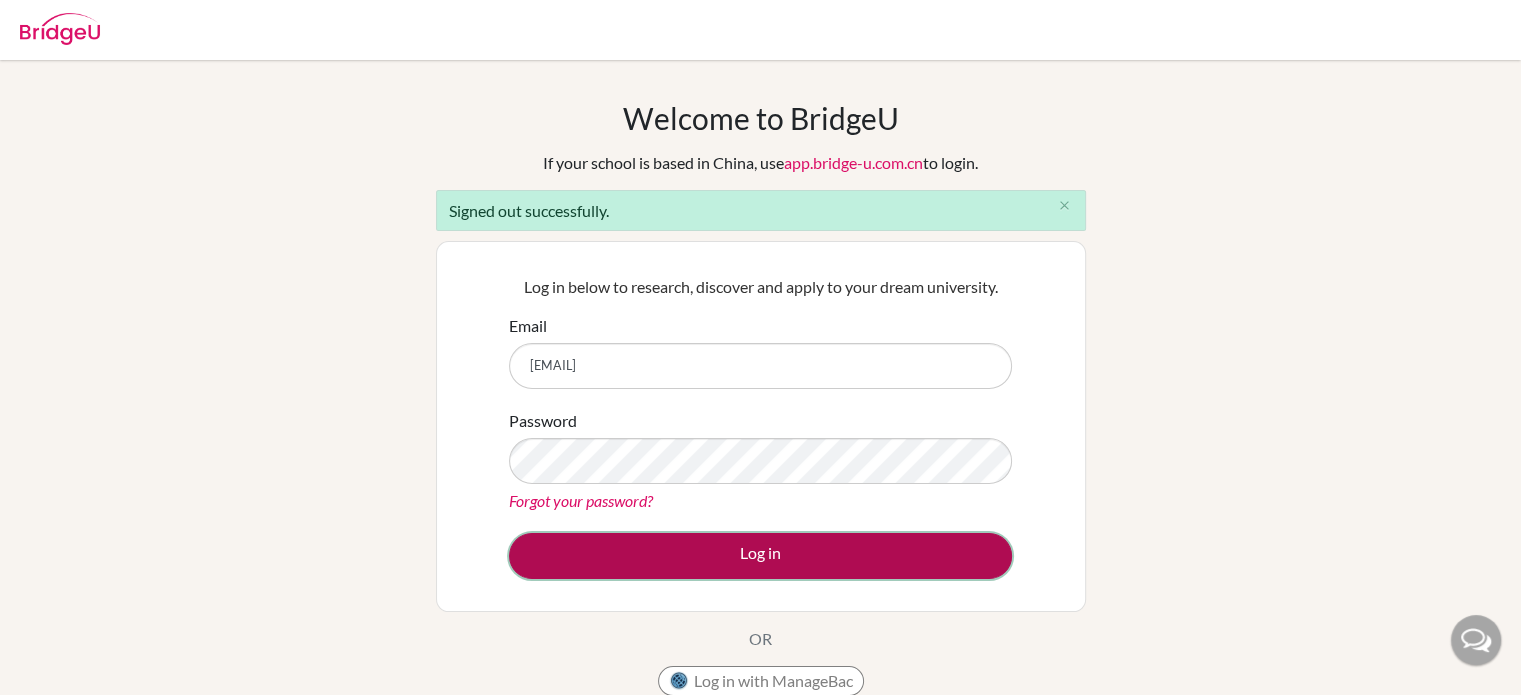 click on "Log in" at bounding box center [760, 556] 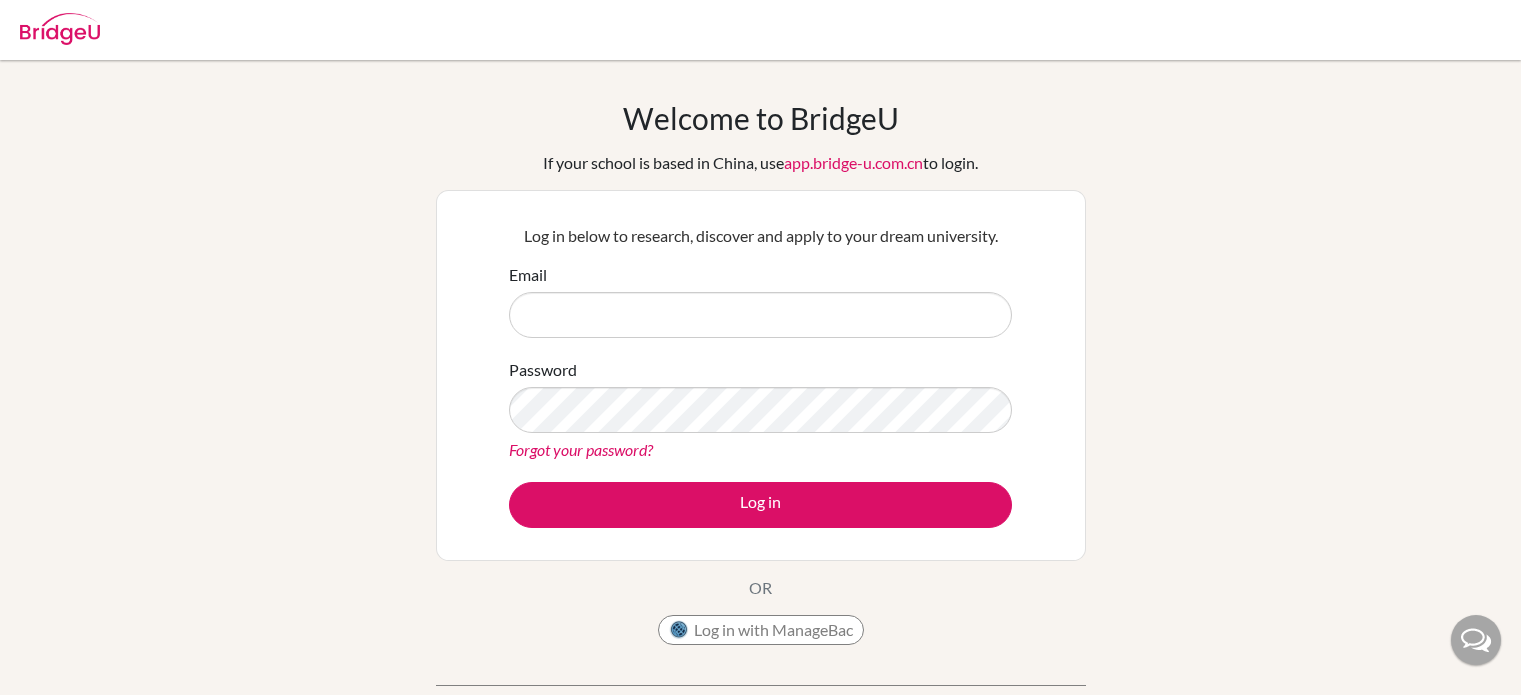 scroll, scrollTop: 0, scrollLeft: 0, axis: both 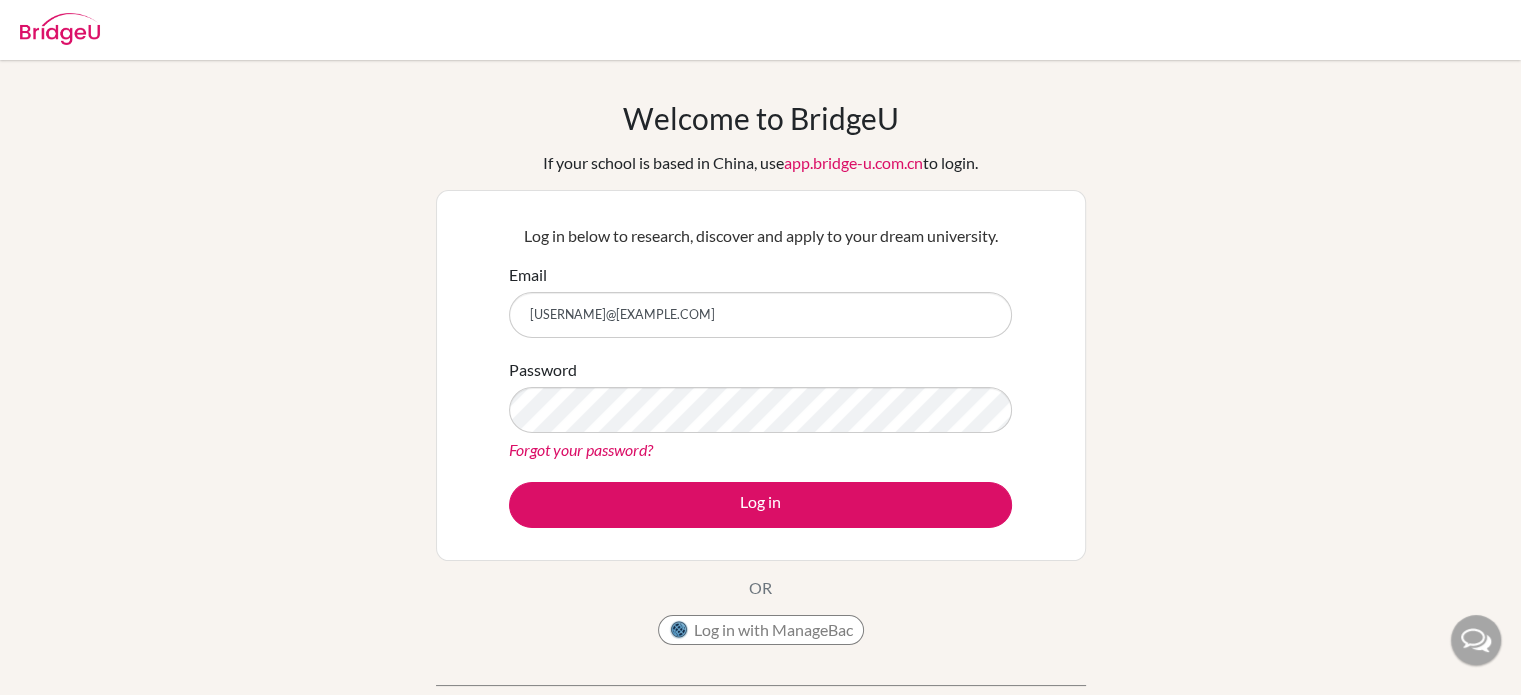 click on "[USERNAME]@[EXAMPLE.COM]" at bounding box center (760, 315) 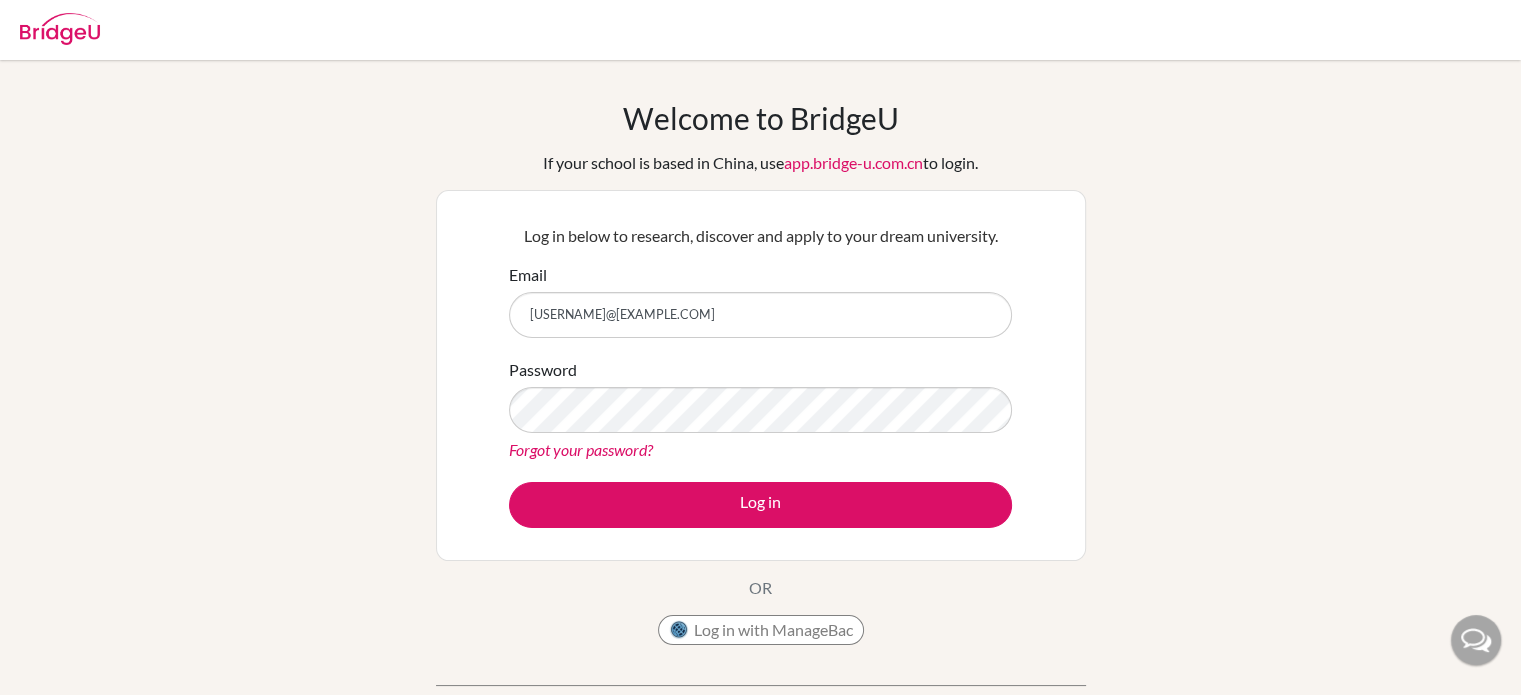 type on "[USERNAME]@[EXAMPLE.COM]" 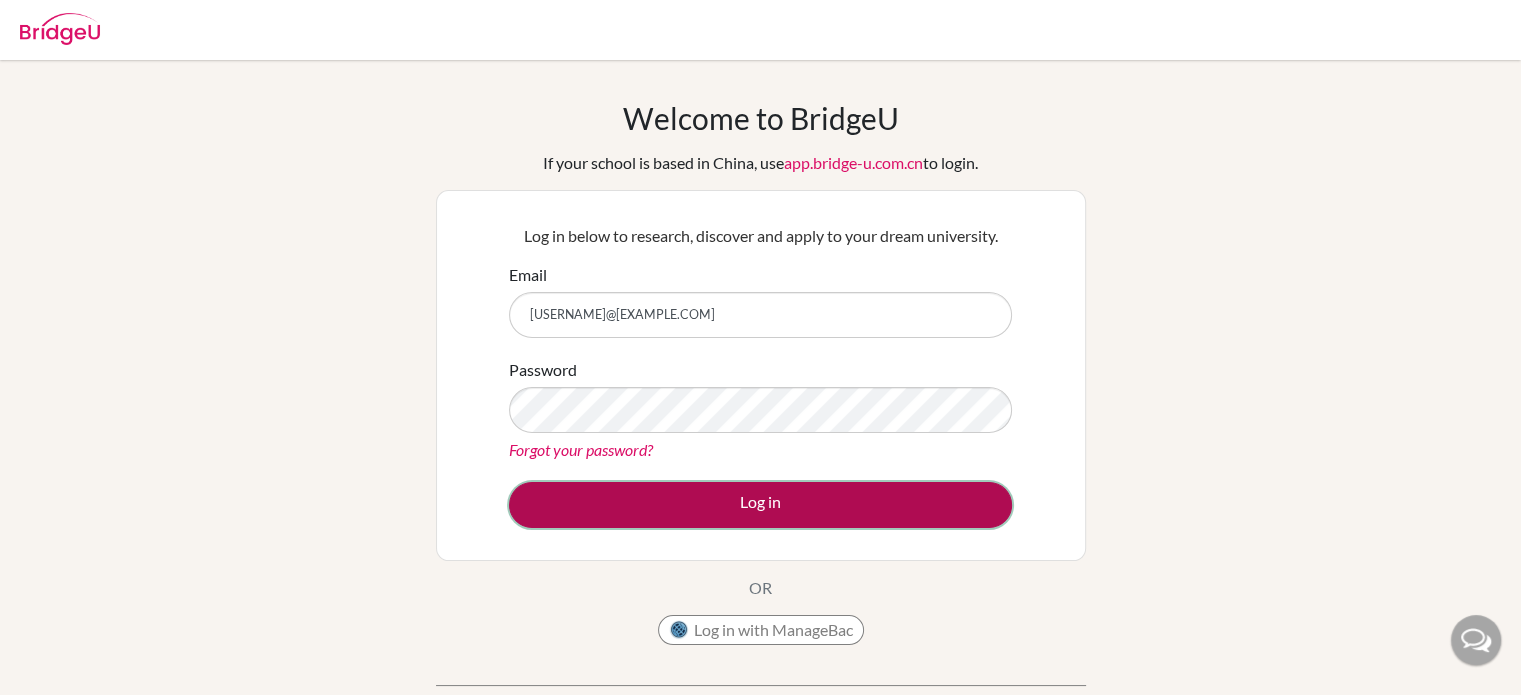click on "Log in" at bounding box center (760, 505) 